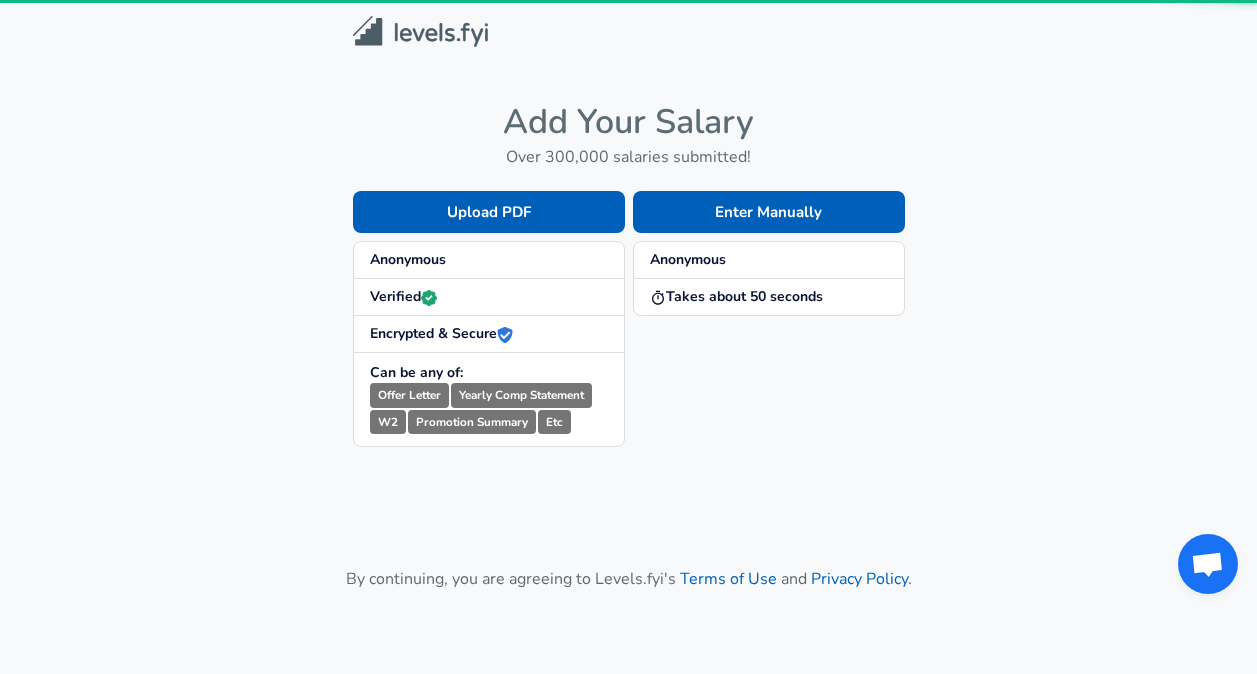 scroll, scrollTop: 0, scrollLeft: 0, axis: both 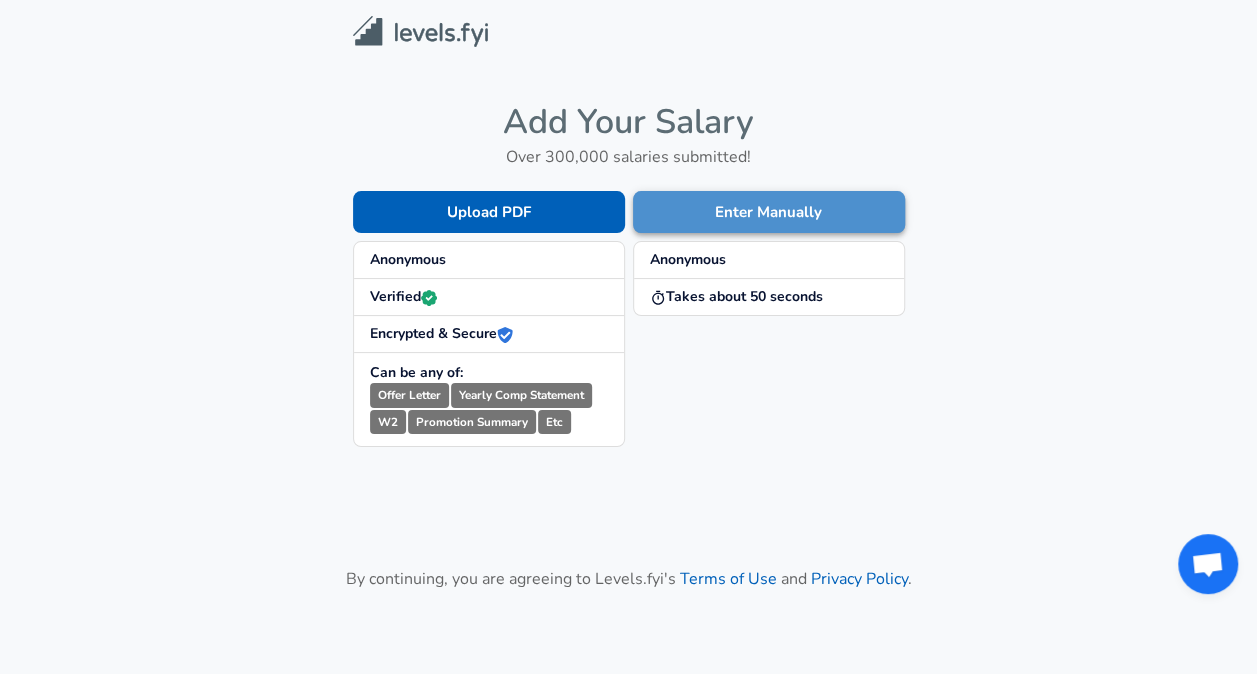 click on "Enter Manually" at bounding box center [769, 212] 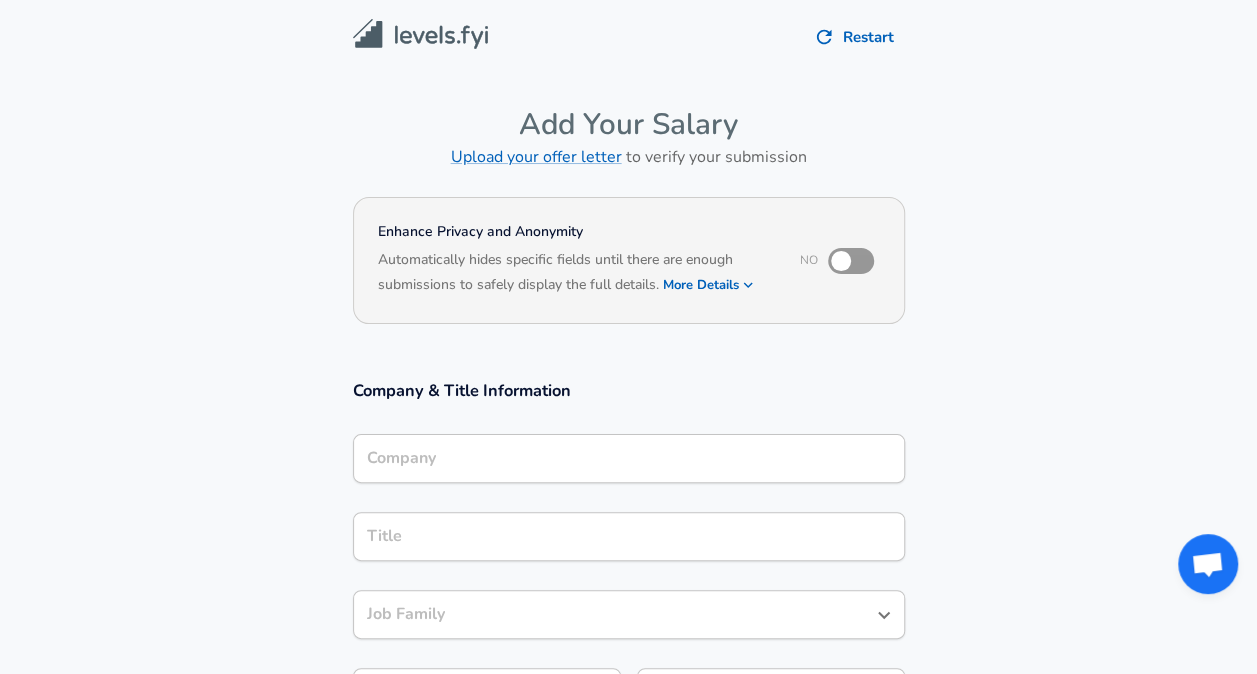 click on "Company" at bounding box center [629, 458] 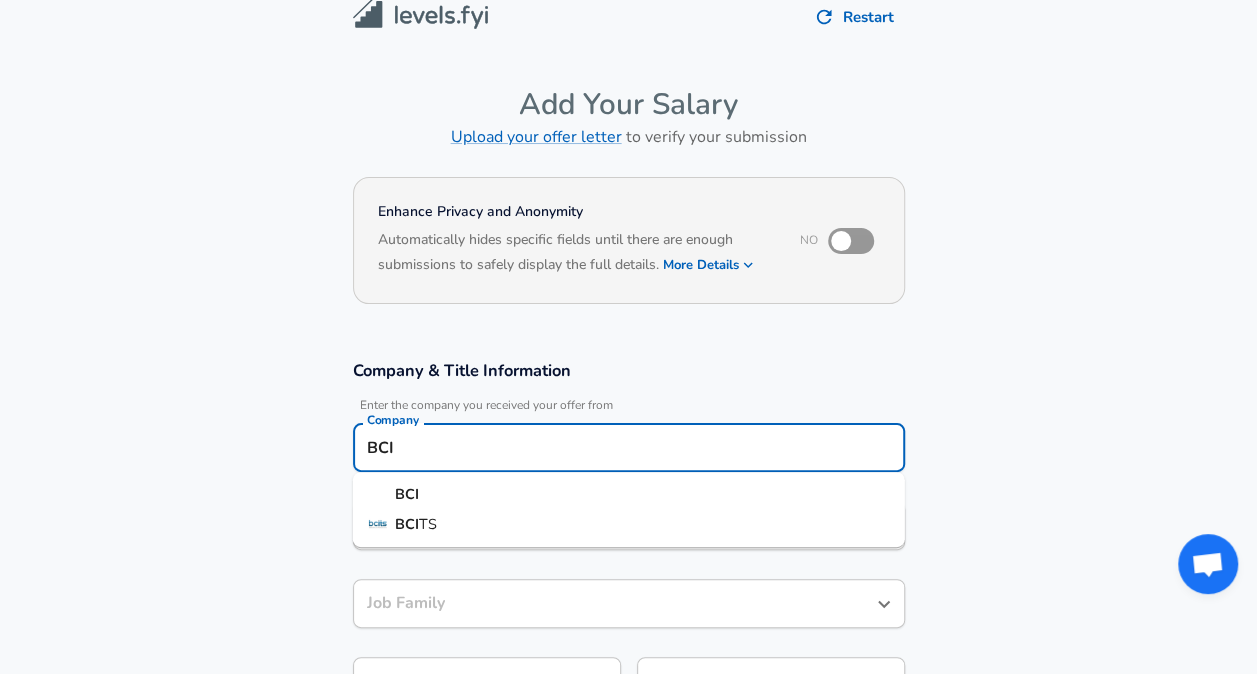 click on "BCI" at bounding box center (407, 494) 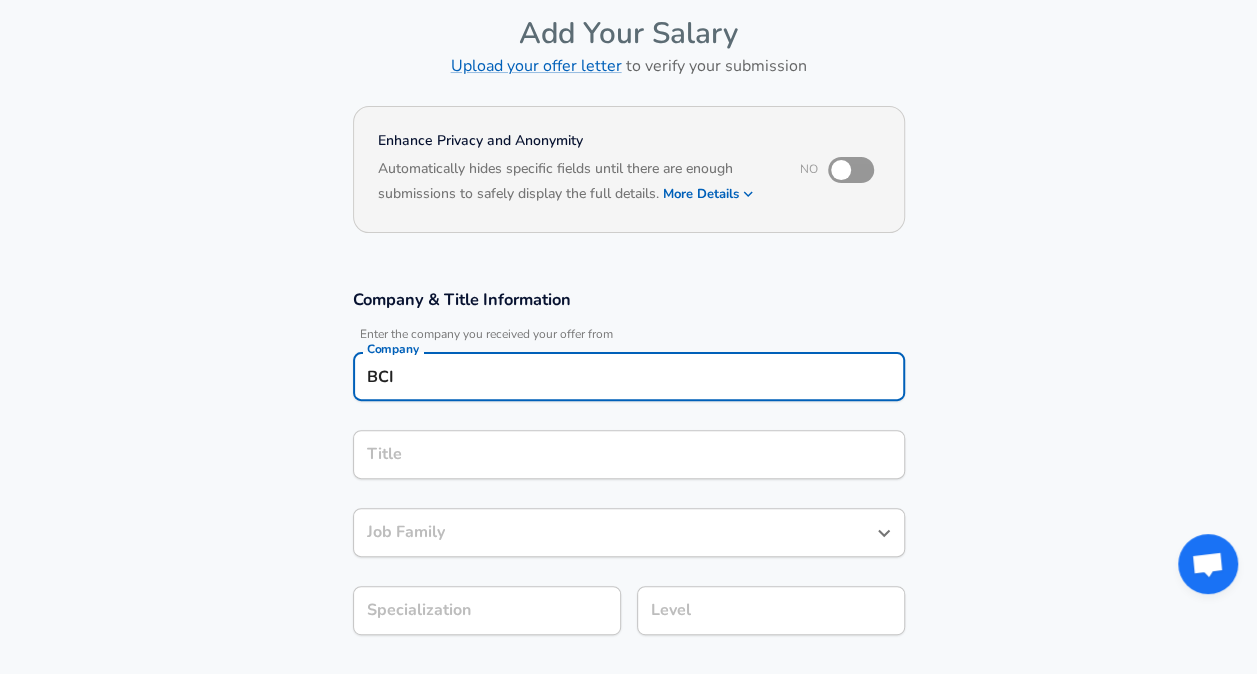 click on "Title Title" at bounding box center (629, 453) 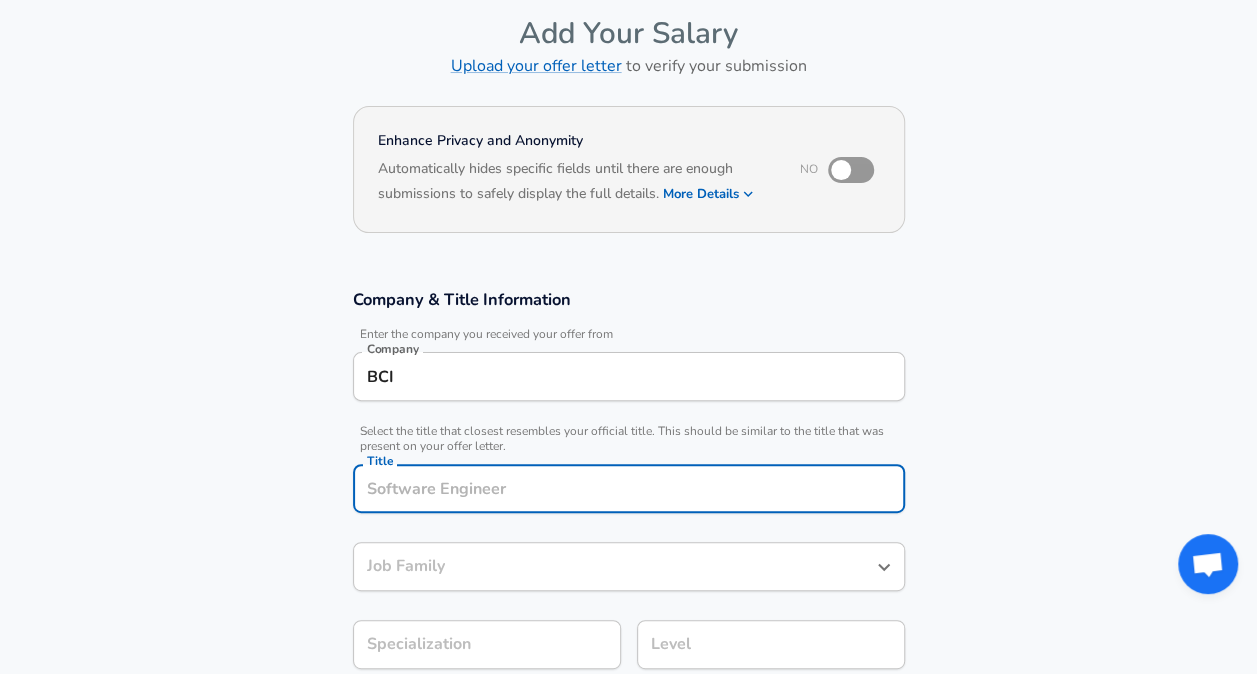 scroll, scrollTop: 131, scrollLeft: 0, axis: vertical 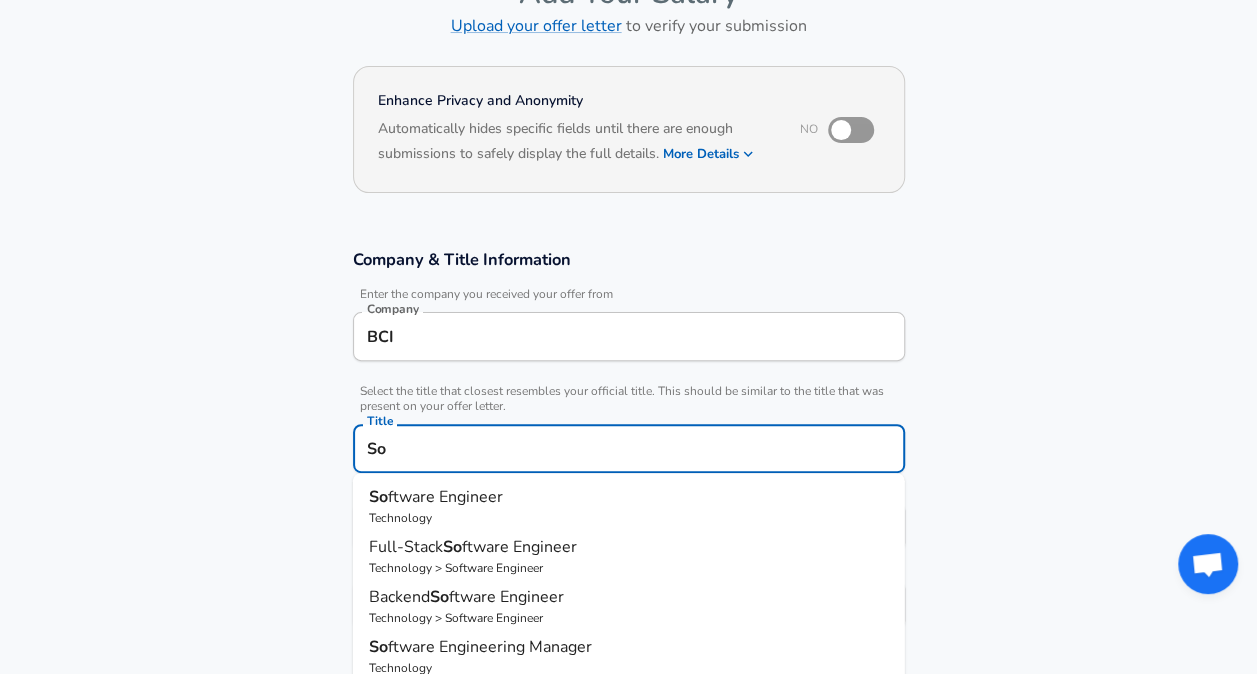 click on "Technology" at bounding box center [629, 518] 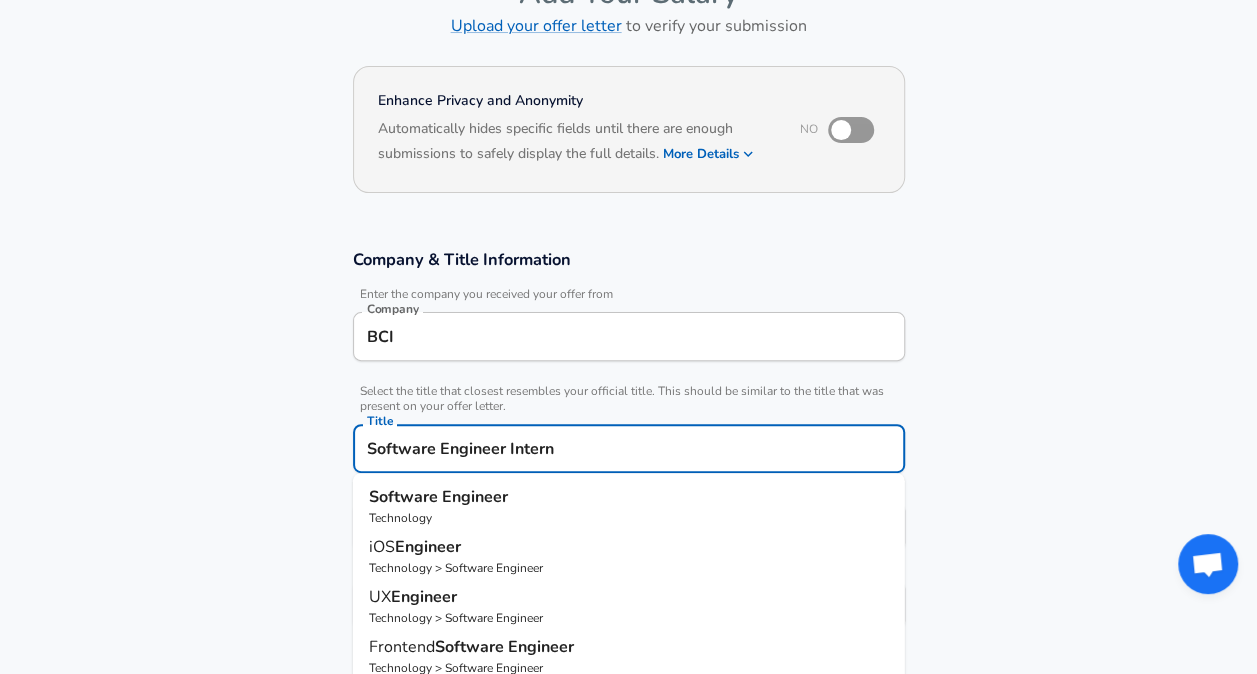 click on "Software" at bounding box center [405, 497] 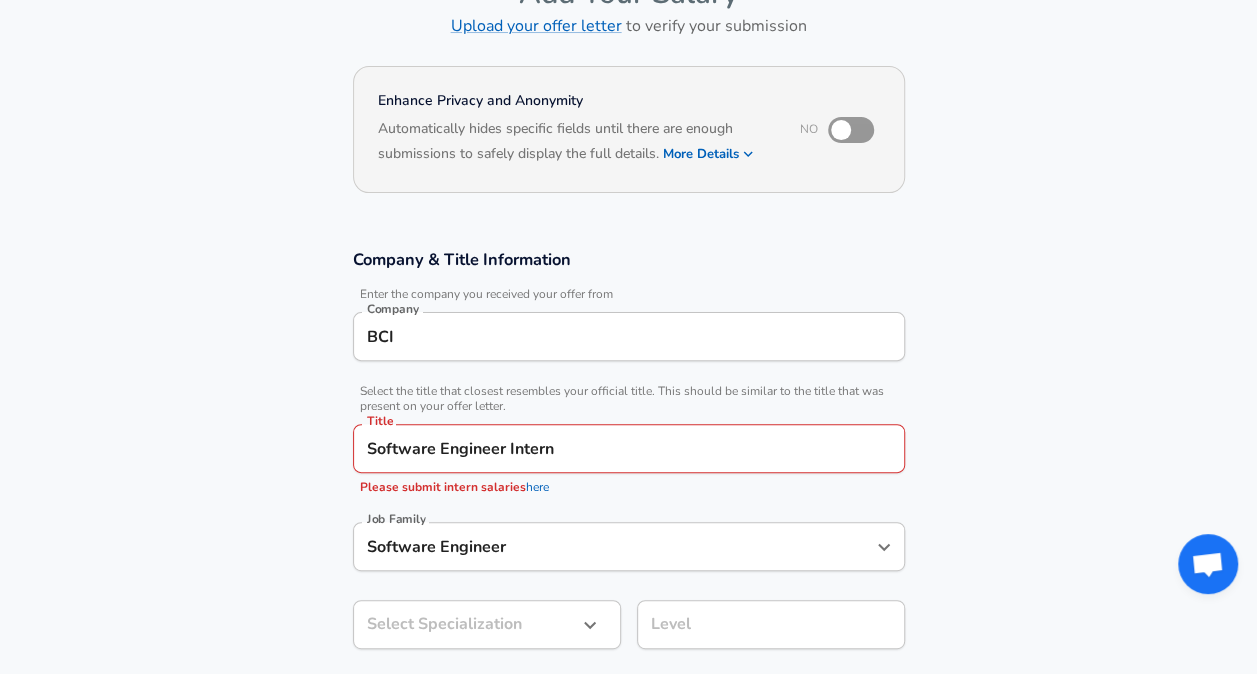 click on "Company & Title Information   Enter the company you received your offer from Company BCI Company   Select the title that closest resembles your official title. This should be similar to the title that was present on your offer letter. Title Software Engineer Intern Title Please submit intern salaries  here Job Family Software Engineer Job Family Select Specialization ​ Select Specialization Level Level" at bounding box center (628, 459) 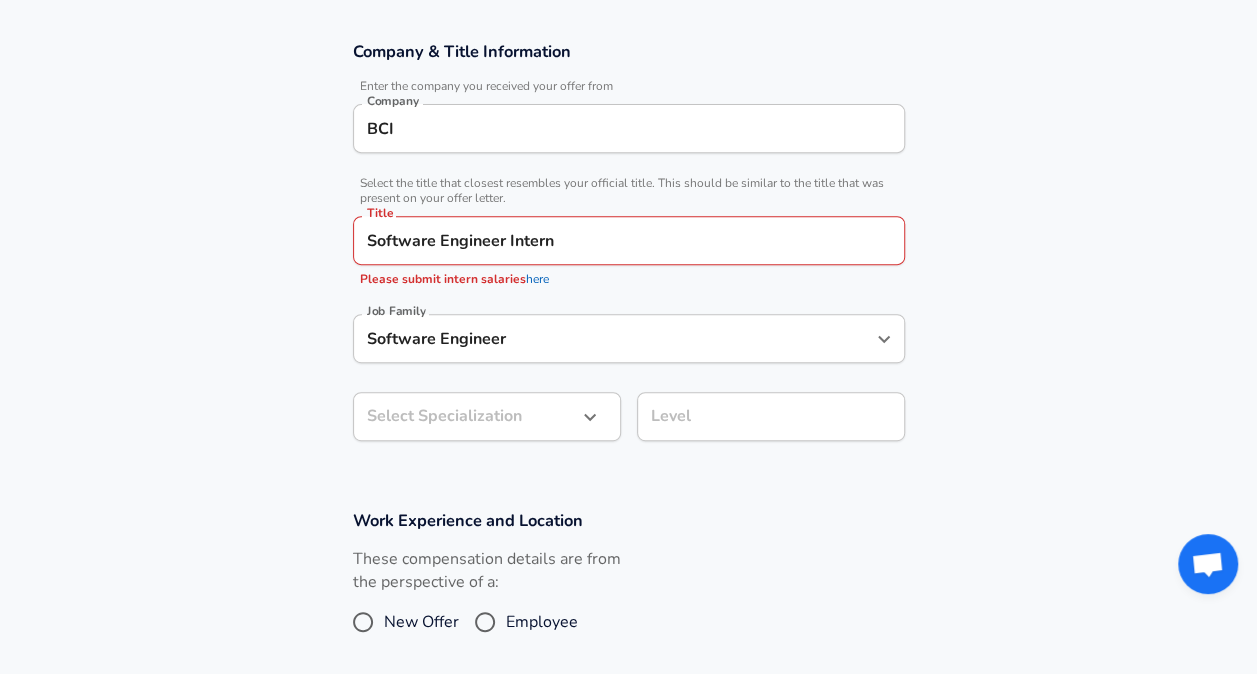 scroll, scrollTop: 341, scrollLeft: 0, axis: vertical 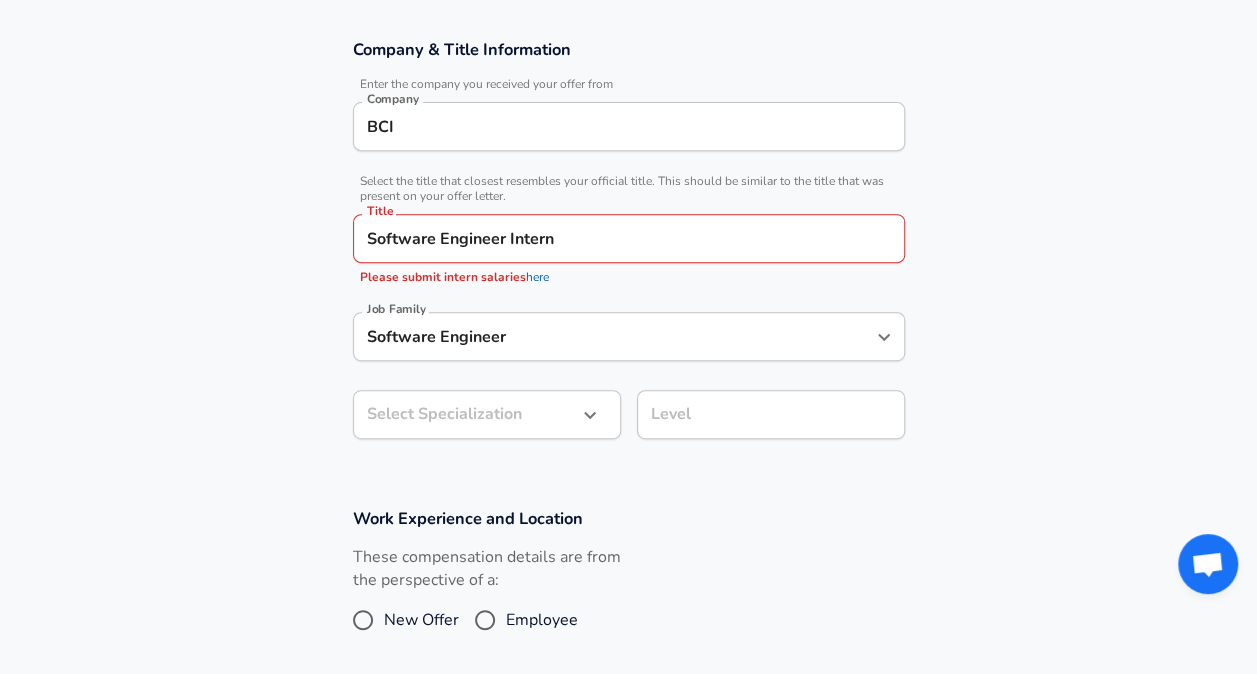 click on "here" at bounding box center [537, 277] 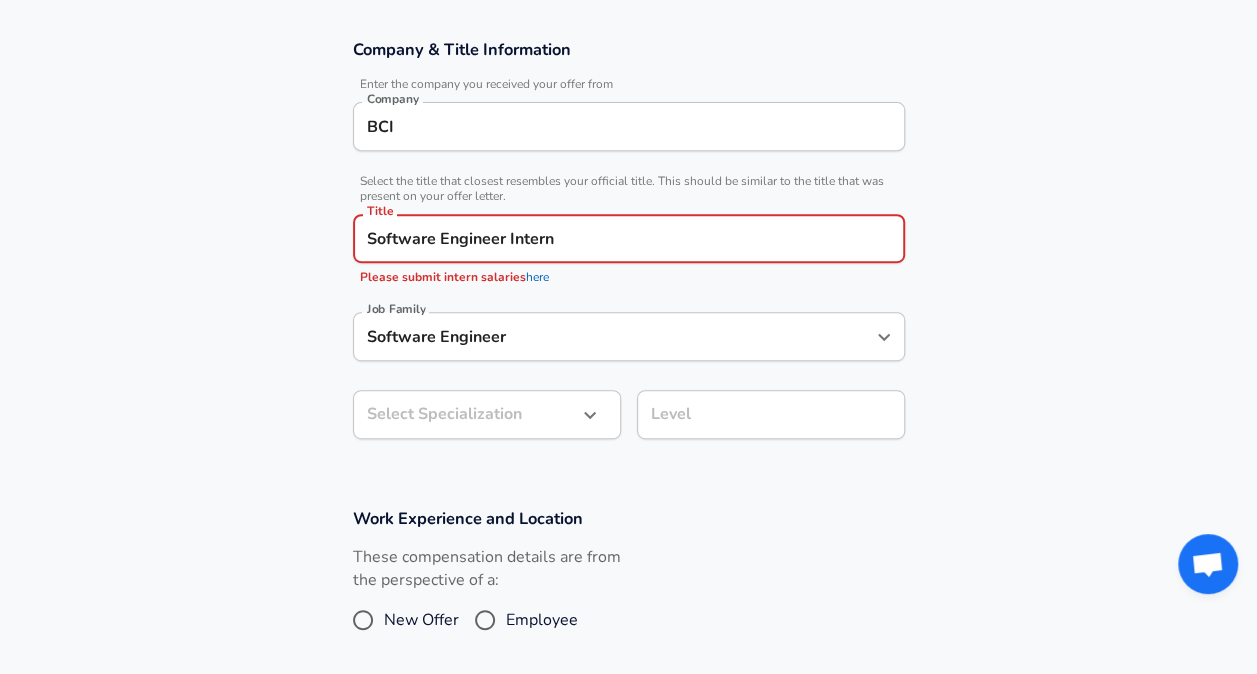 click on "Software Engineer Intern" at bounding box center [629, 238] 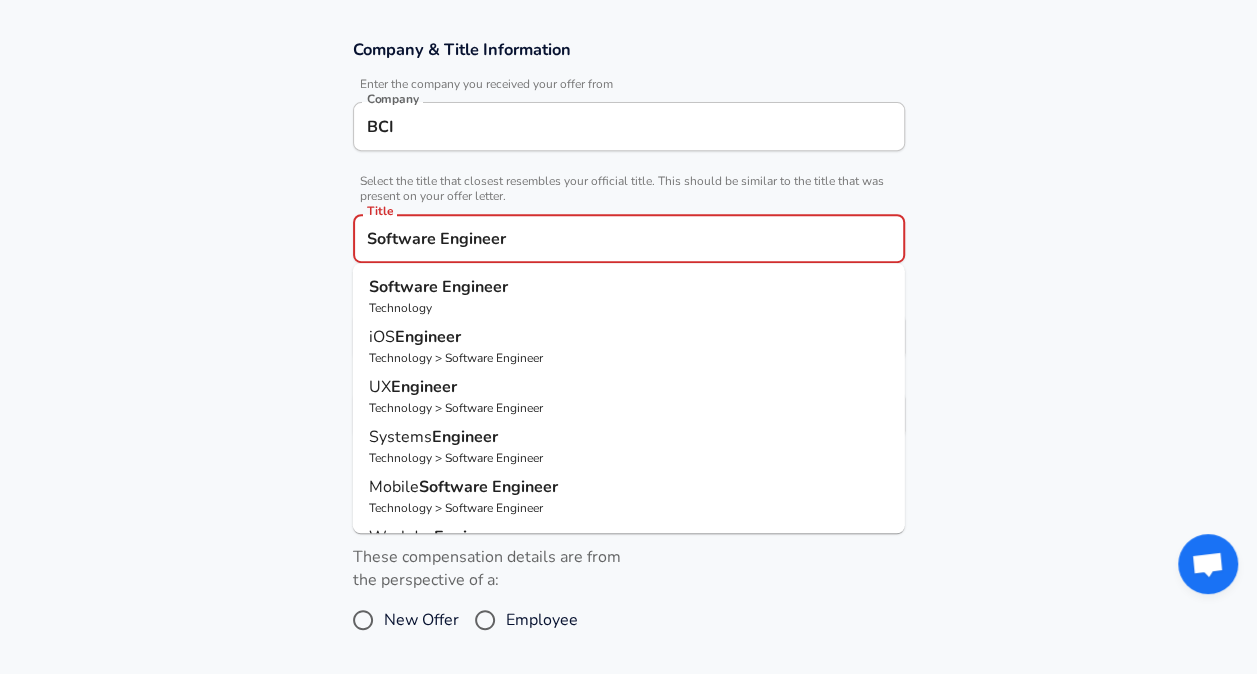 type on "Software Engineer" 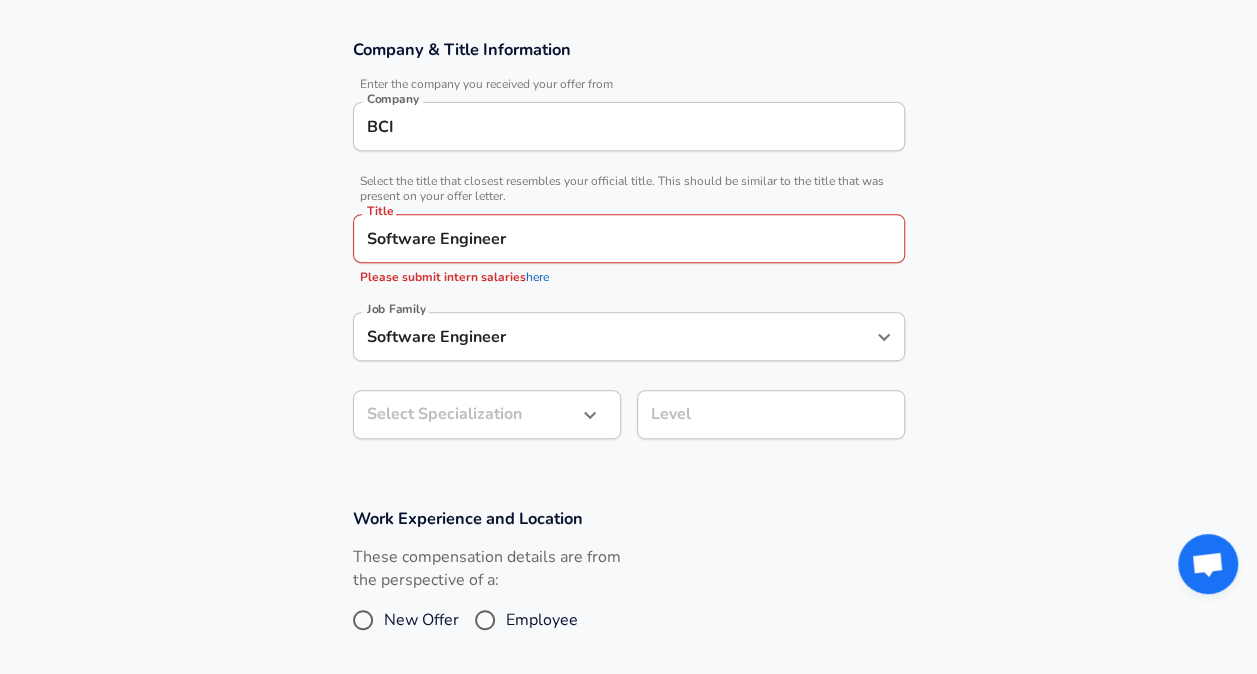 click on "Restart Add Your Salary Upload your offer letter   to verify your submission Enhance Privacy and Anonymity No Automatically hides specific fields until there are enough submissions to safely display the full details.   More Details Based on your submission and the data points that we have already collected, we will automatically hide and anonymize specific fields if there aren't enough data points to remain sufficiently anonymous. Company & Title Information   Enter the company you received your offer from Company BCI Company   Select the title that closest resembles your official title. This should be similar to the title that was present on your offer letter. Title Software Engineer Title Please submit intern salaries  here Job Family Software Engineer Job Family Select Specialization ​ Select Specialization Level Level Work Experience and Location These compensation details are from the perspective of a: New Offer Employee Submit Salary By continuing, you are agreeing to Levels.fyi's   Terms of Use   and" at bounding box center (628, -4) 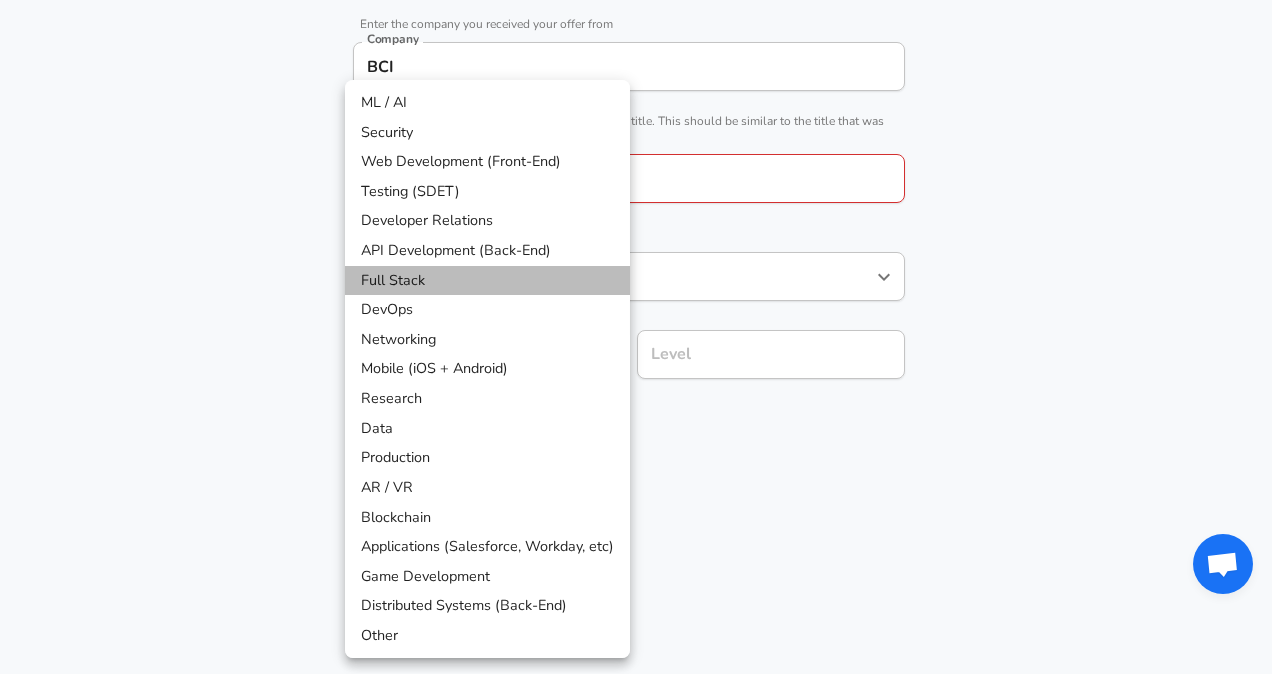 click on "Full Stack" at bounding box center (487, 281) 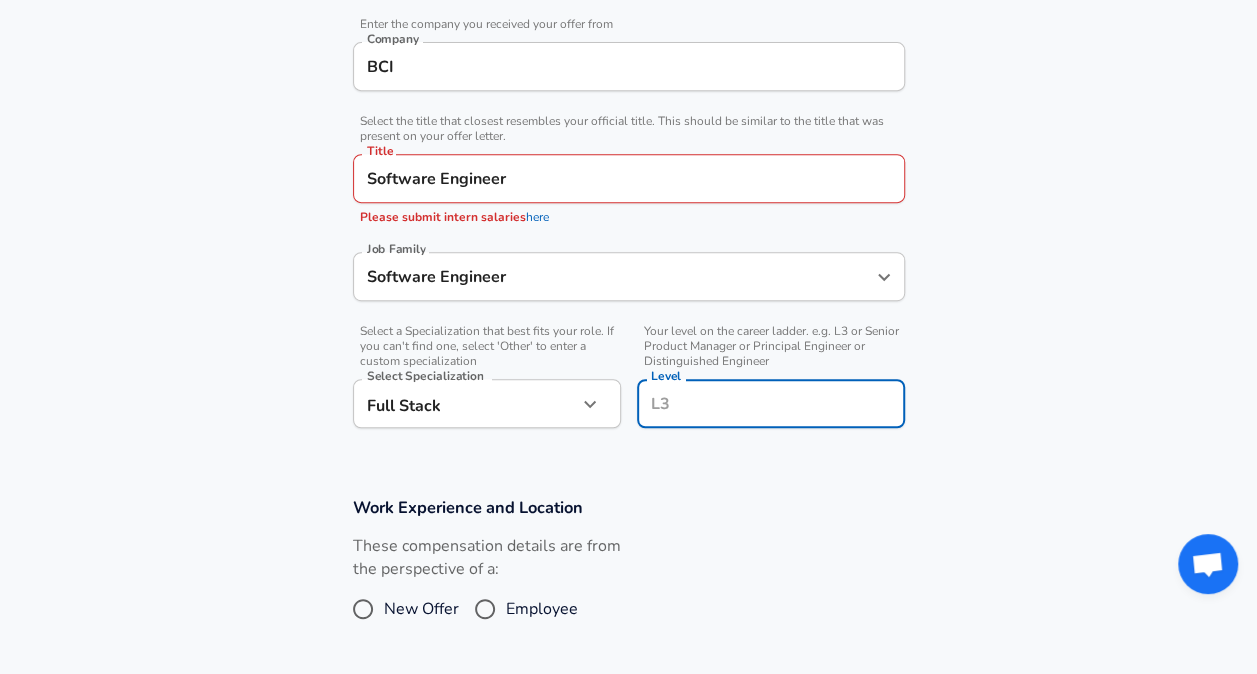 click on "Level Level" at bounding box center [771, 406] 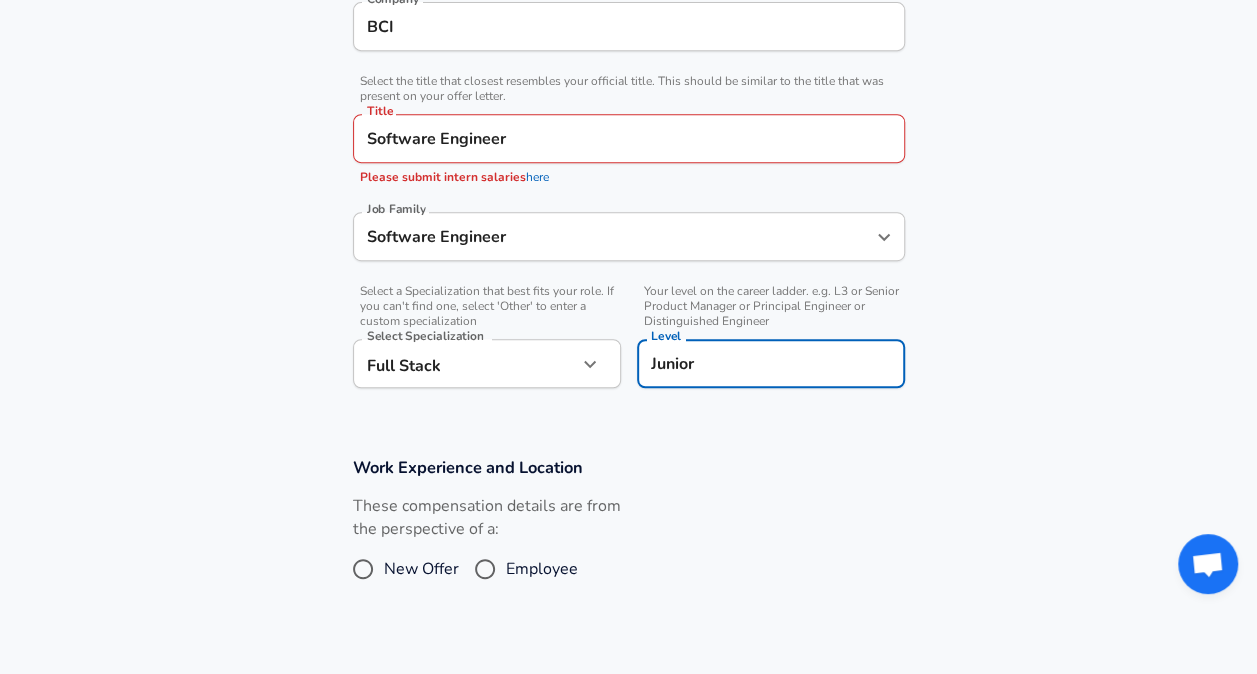 type on "Junior" 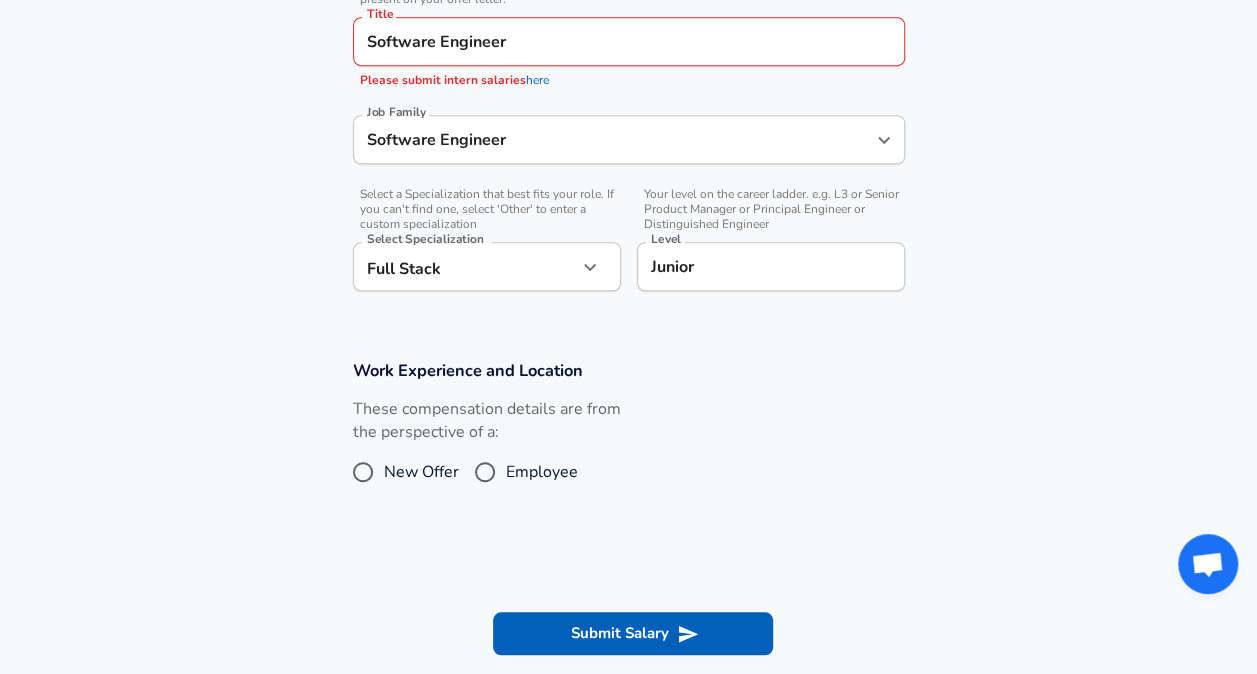scroll, scrollTop: 549, scrollLeft: 0, axis: vertical 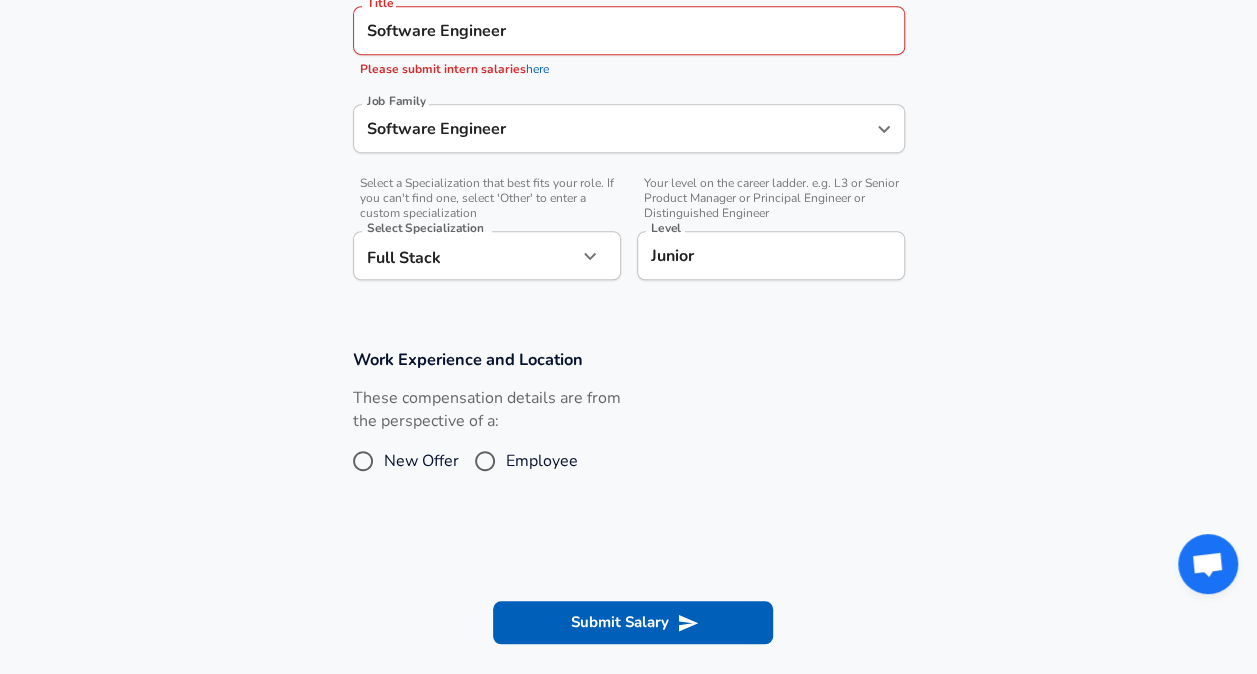 click on "Junior Level" at bounding box center [771, 255] 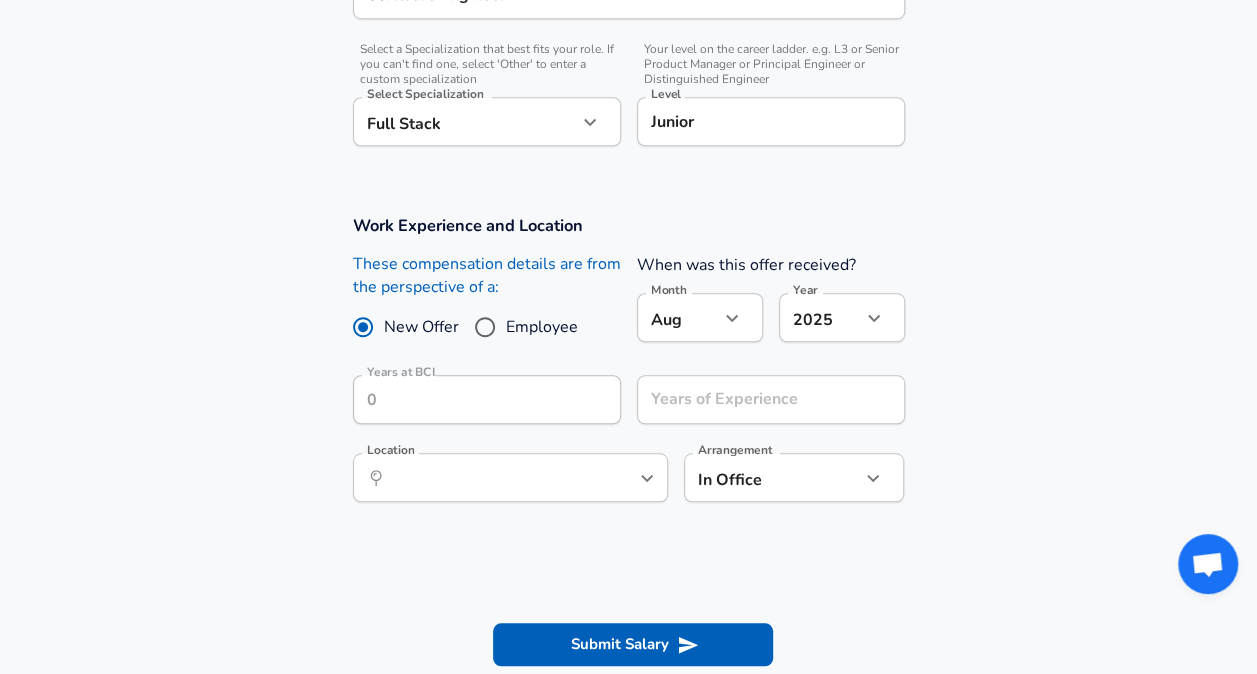 scroll, scrollTop: 686, scrollLeft: 0, axis: vertical 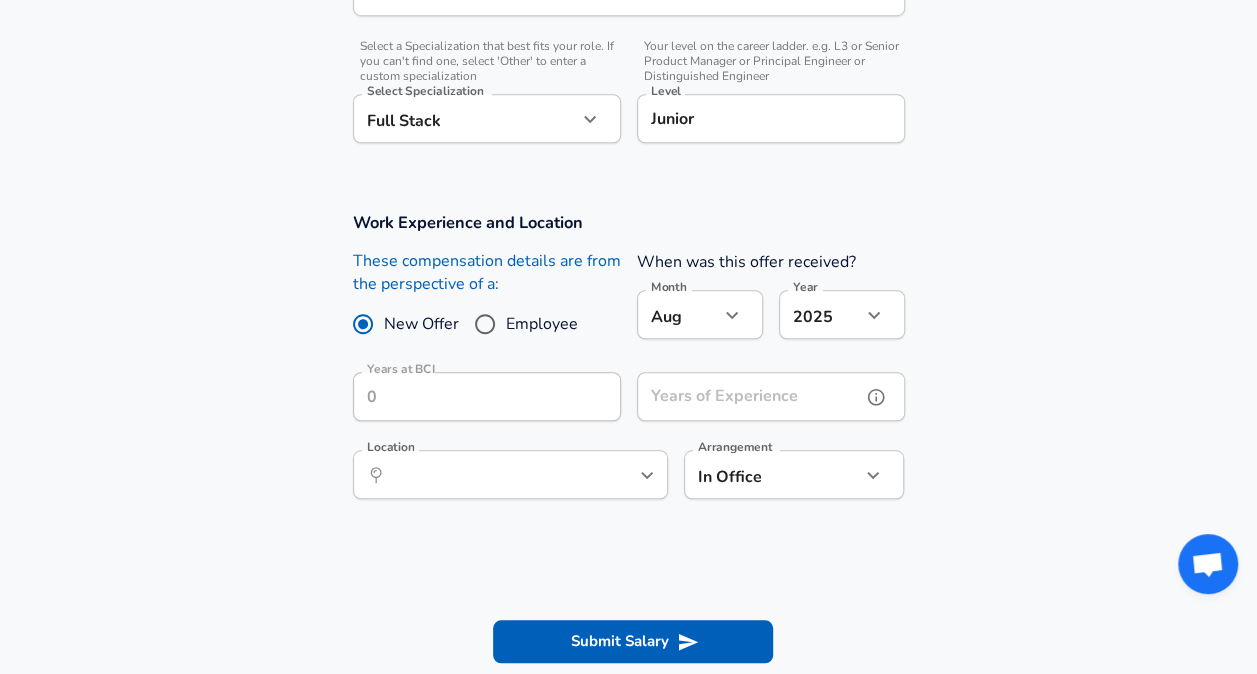 click on "Years of Experience Years of Experience" at bounding box center (771, 399) 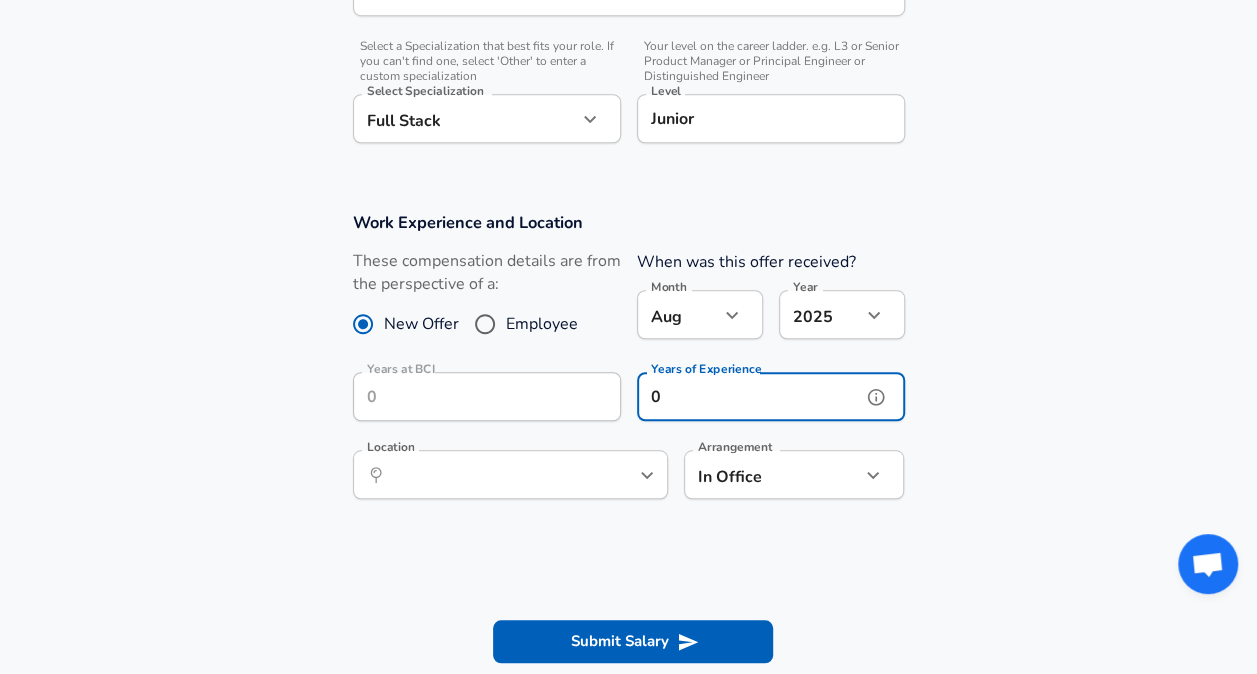 type on "0" 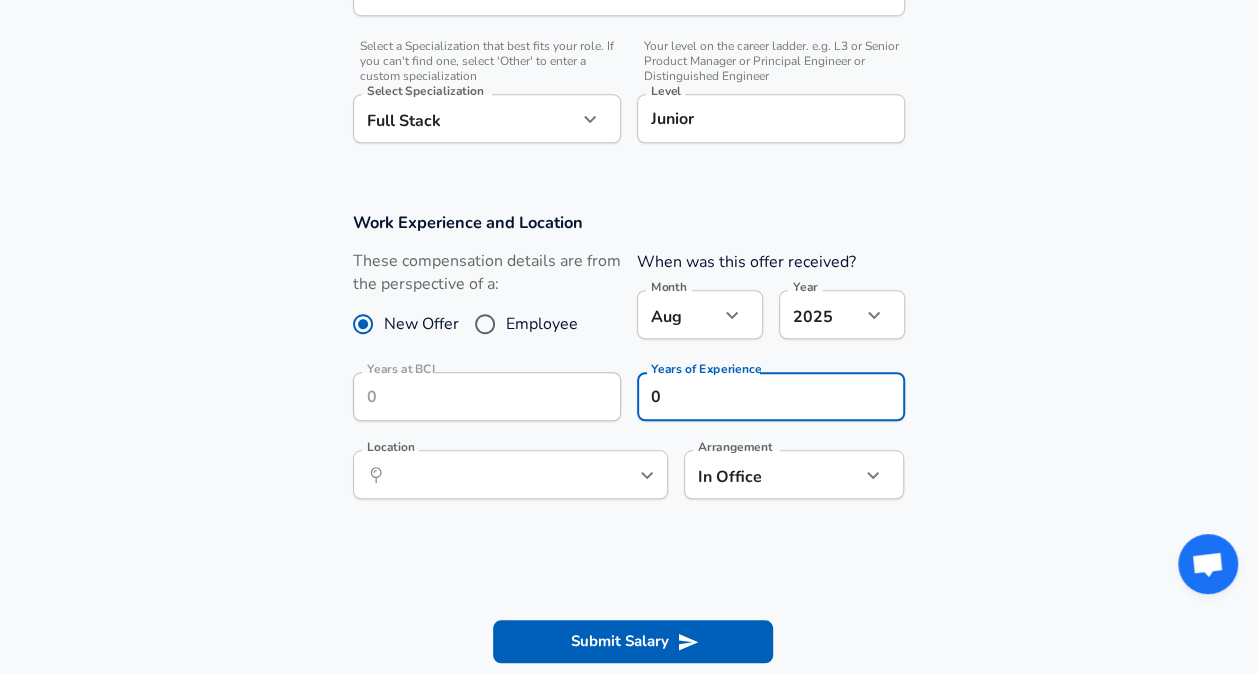 click on "Work Experience and Location These compensation details are from the perspective of a: New Offer Employee When was this offer received? Month Aug 8 Month Year 2025 2025 Year Years at BCI Years at BCI Years of Experience 0 Years of Experience Location ​ Location Arrangement In Office office Arrangement" at bounding box center (628, 366) 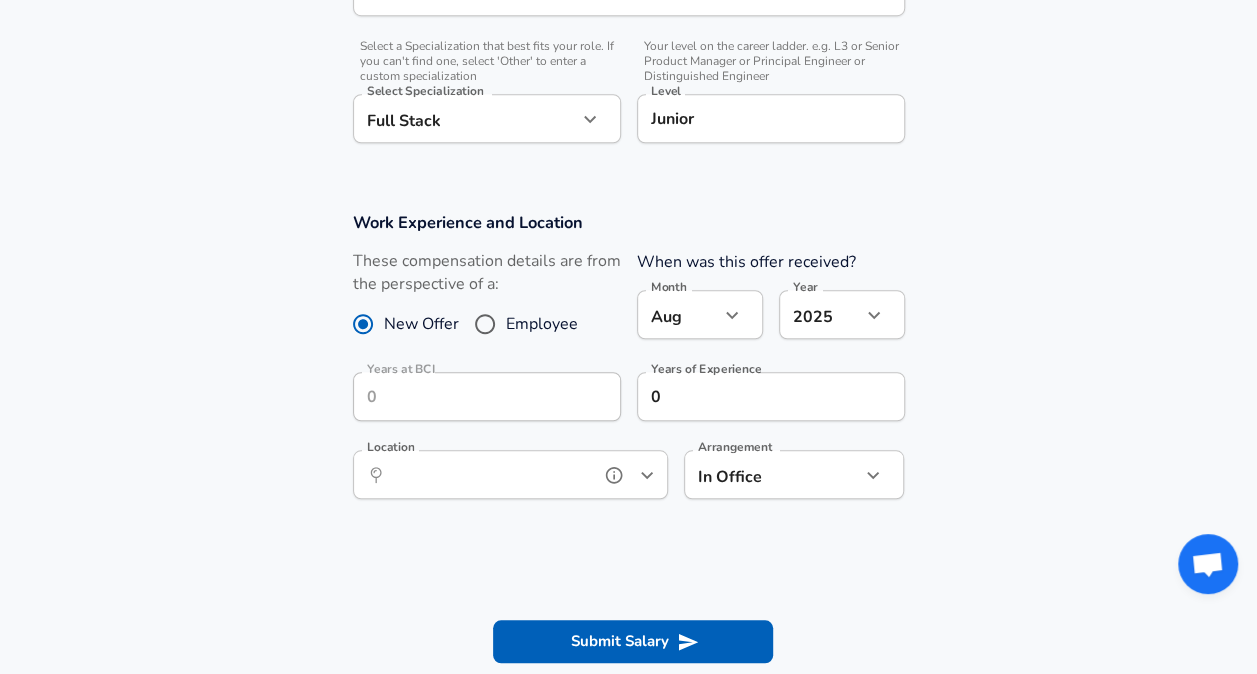 click on "Location" at bounding box center (488, 474) 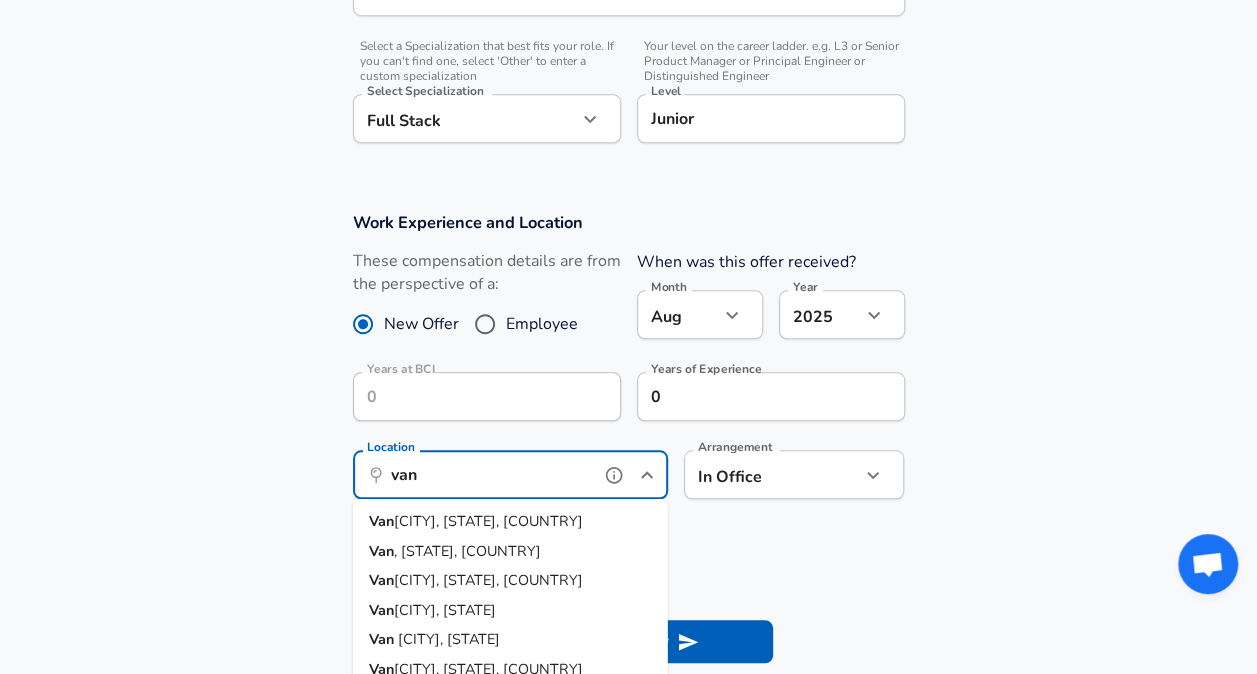 click on "[CITY], [STATE], [COUNTRY]" at bounding box center (488, 521) 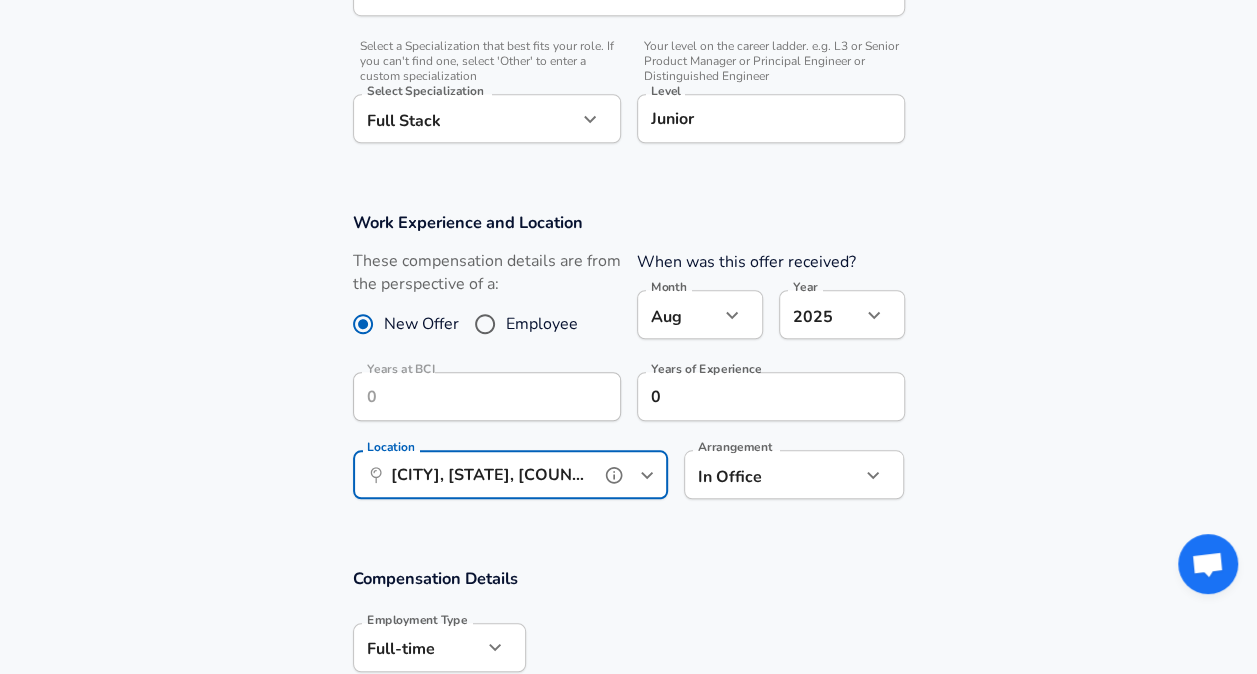 type on "[CITY], [STATE], [COUNTRY]" 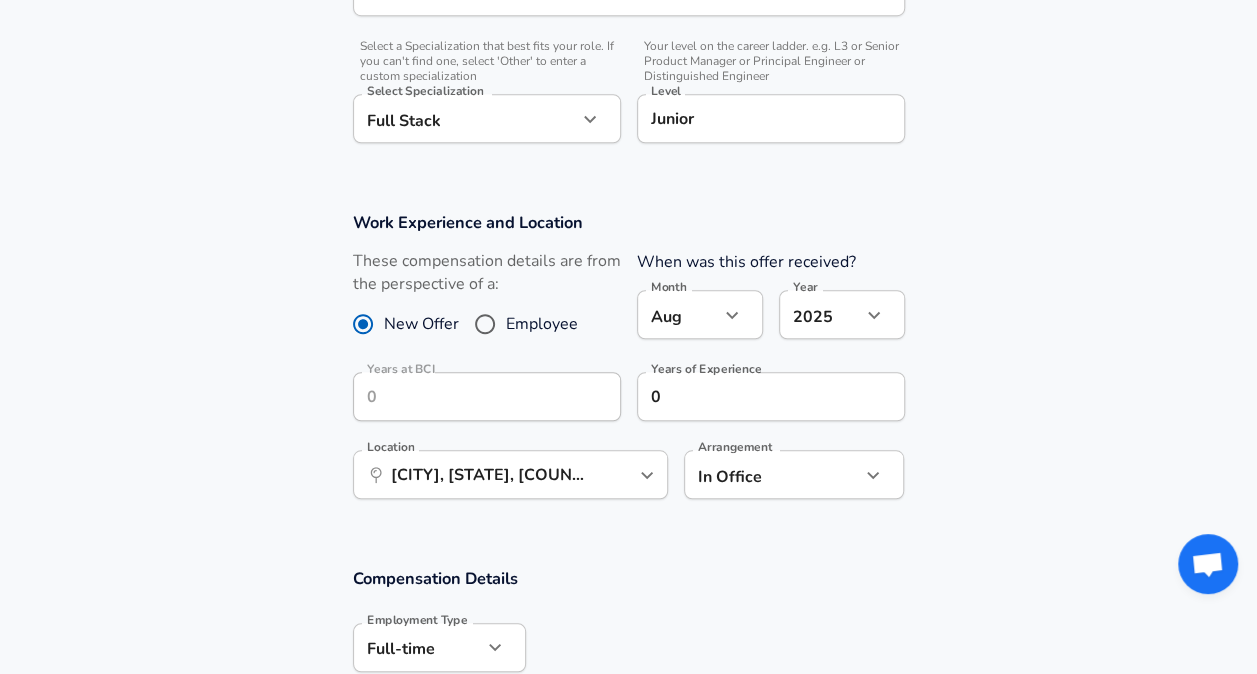 click on "Work Experience and Location These compensation details are from the perspective of a: New Offer Employee When was this offer received? Month Aug 8 Month Year 2025 2025 Year Years at BCI Years at BCI Years of Experience 0 Years of Experience Location ​ [CITY], [STATE], [COUNTRY] Location Arrangement In Office office Arrangement" at bounding box center [628, 366] 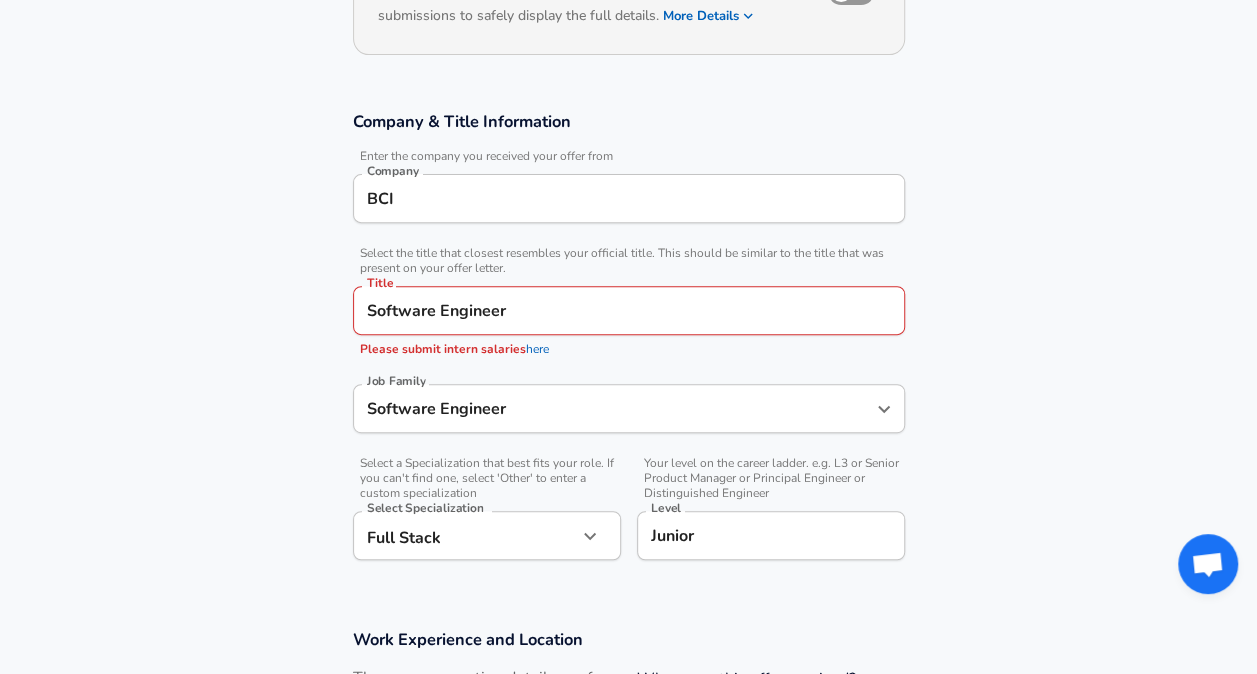 scroll, scrollTop: 268, scrollLeft: 0, axis: vertical 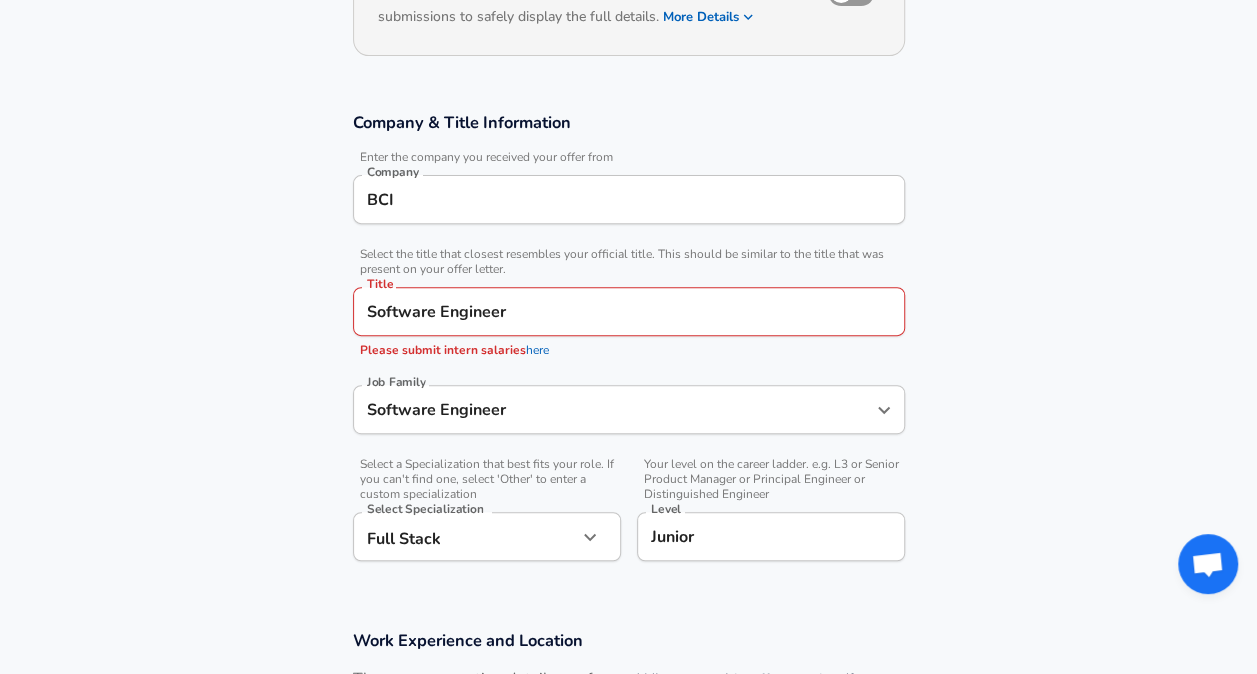 click on "Software Engineer Title" at bounding box center [629, 311] 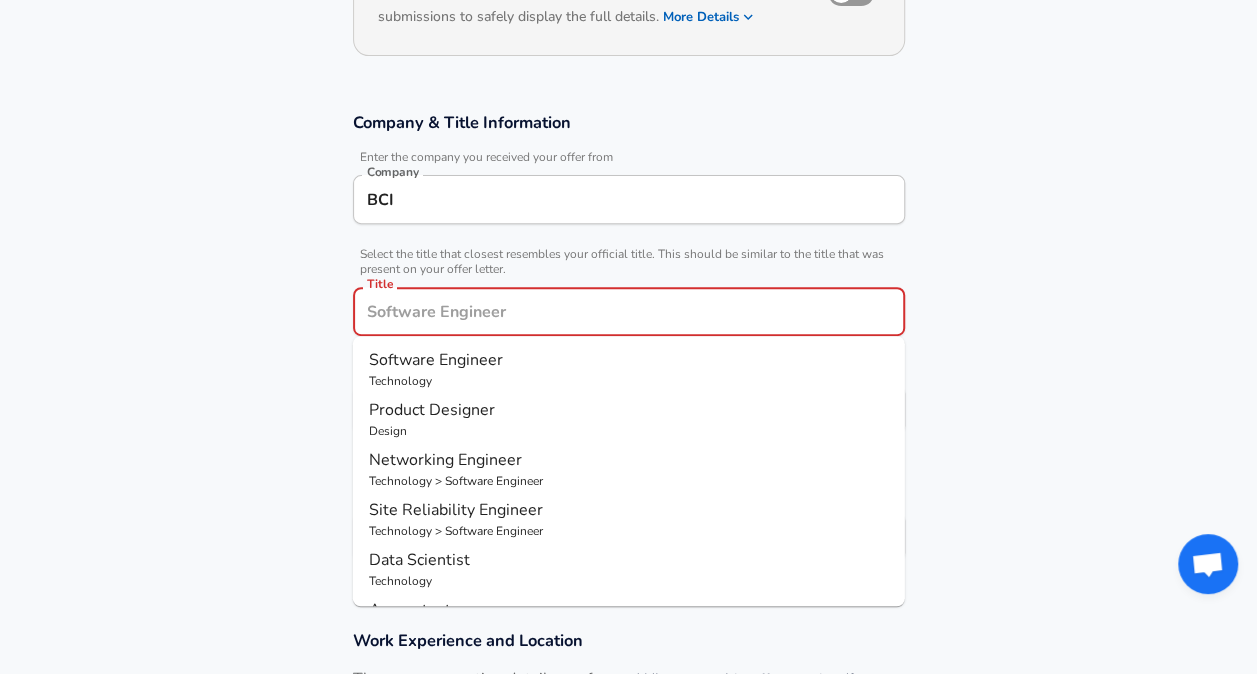 click on "Software Engineer" at bounding box center [436, 360] 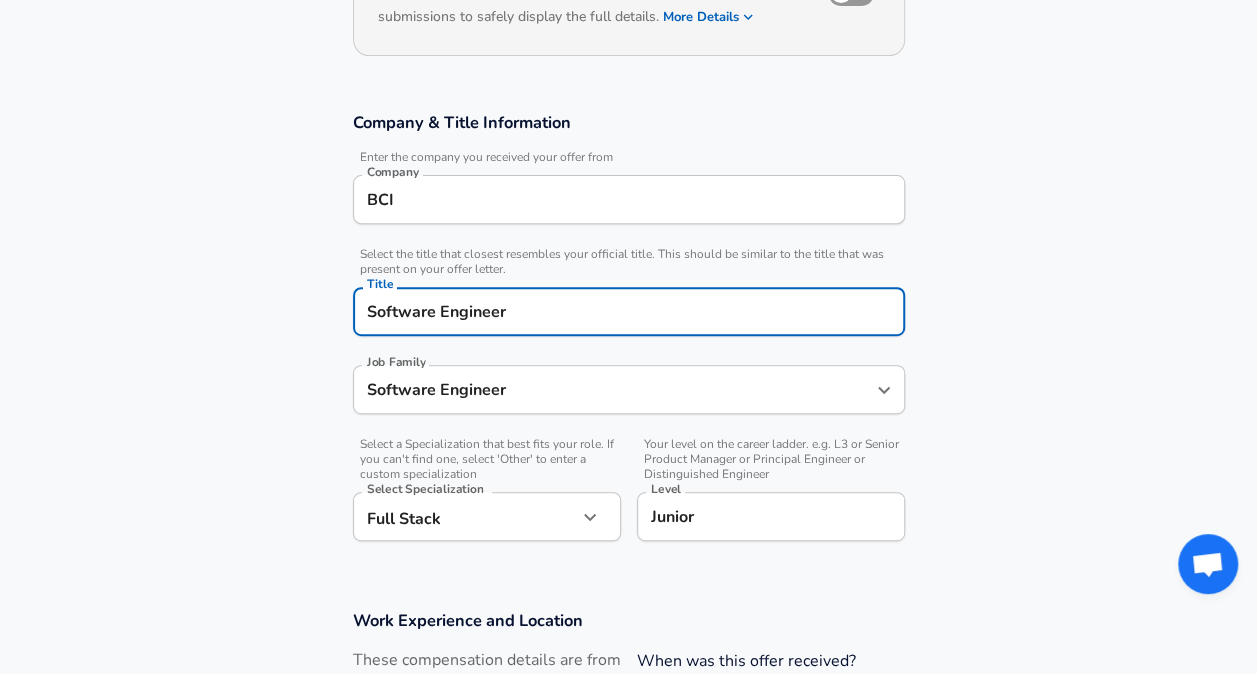 click on "Company & Title Information   Enter the company you received your offer from Company BCI Company   Select the title that closest resembles your official title. This should be similar to the title that was present on your offer letter. Title Software Engineer Title Job Family Software Engineer Job Family   Select a Specialization that best fits your role. If you can't find one, select 'Other' to enter a custom specialization Select Specialization Full Stack Full Stack Select Specialization   Your level on the career ladder. e.g. L3 or Senior Product Manager or Principal Engineer or Distinguished Engineer Level Junior Level" at bounding box center [628, 337] 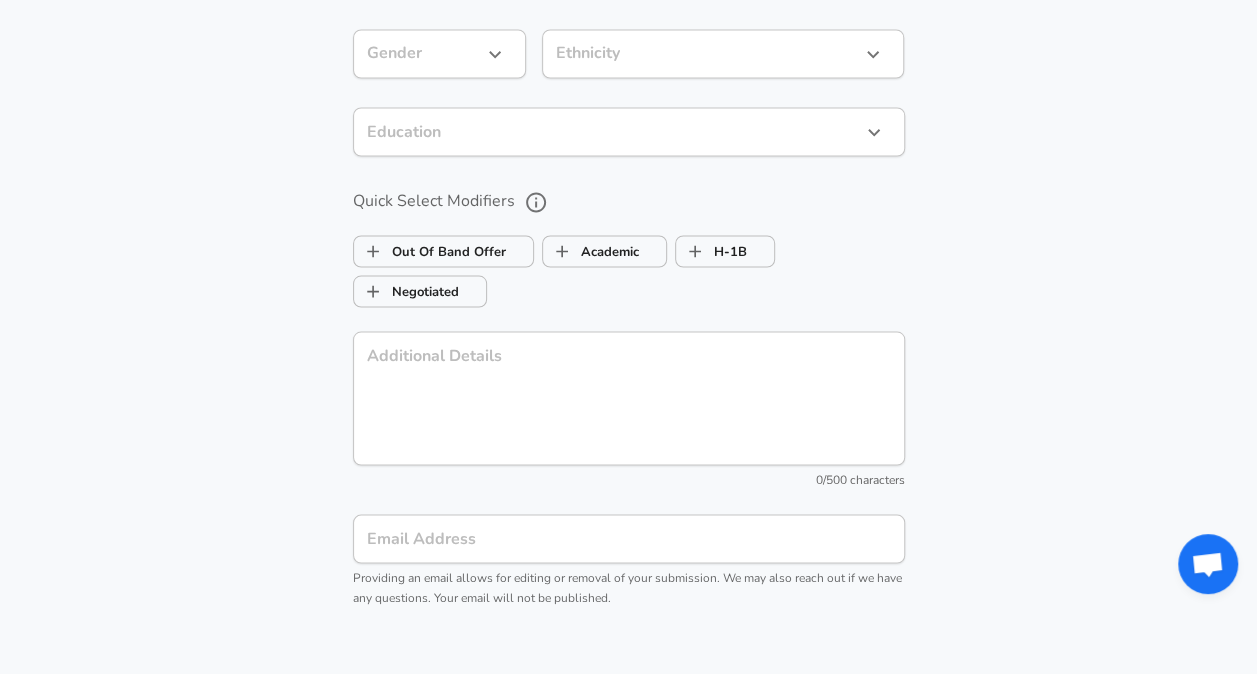 scroll, scrollTop: 1776, scrollLeft: 0, axis: vertical 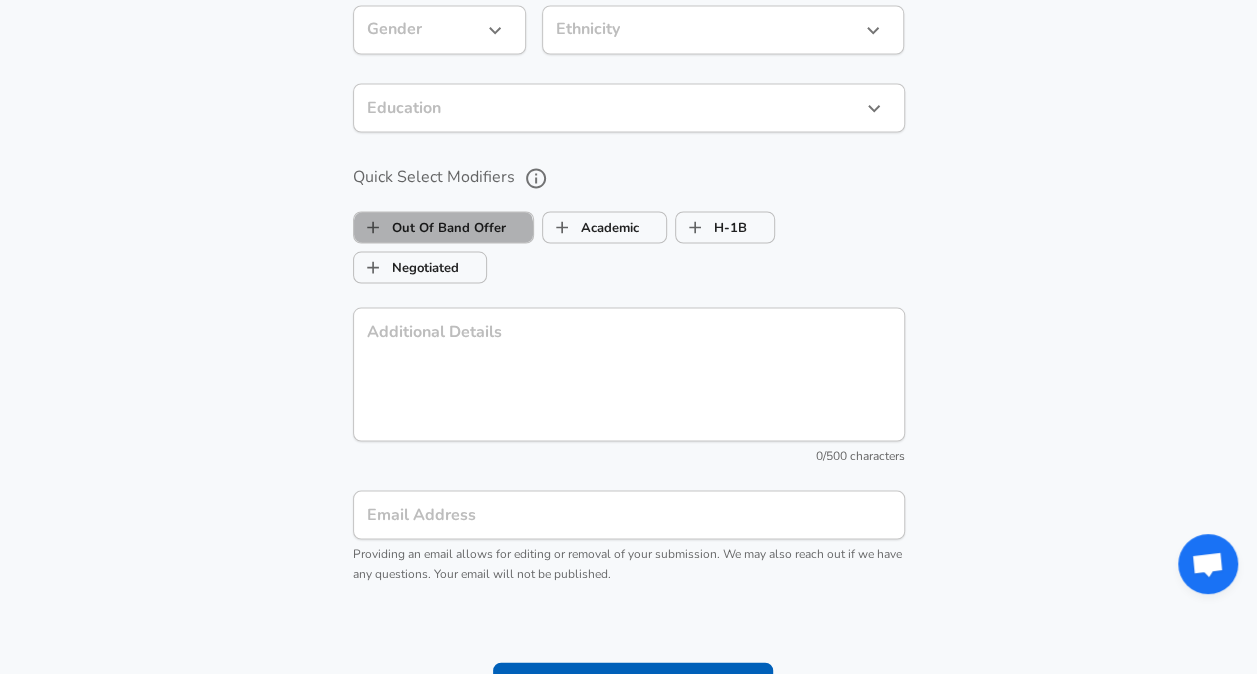 click on "Out Of Band Offer" at bounding box center [430, 227] 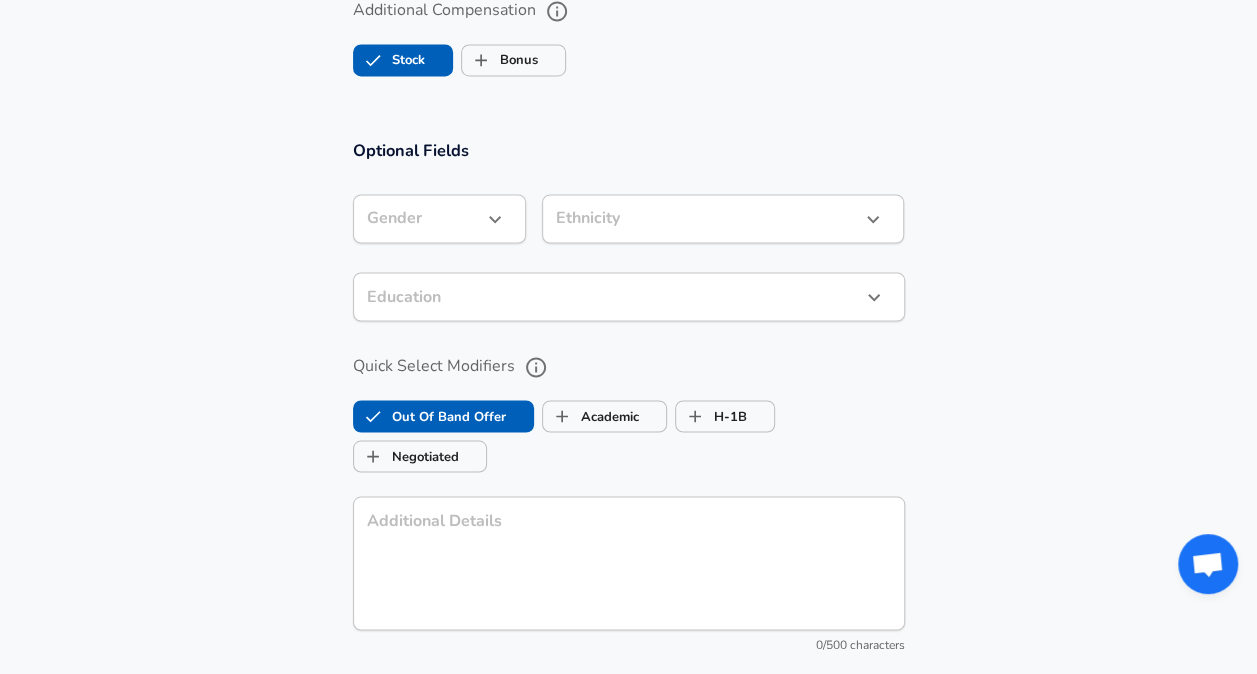 scroll, scrollTop: 1586, scrollLeft: 0, axis: vertical 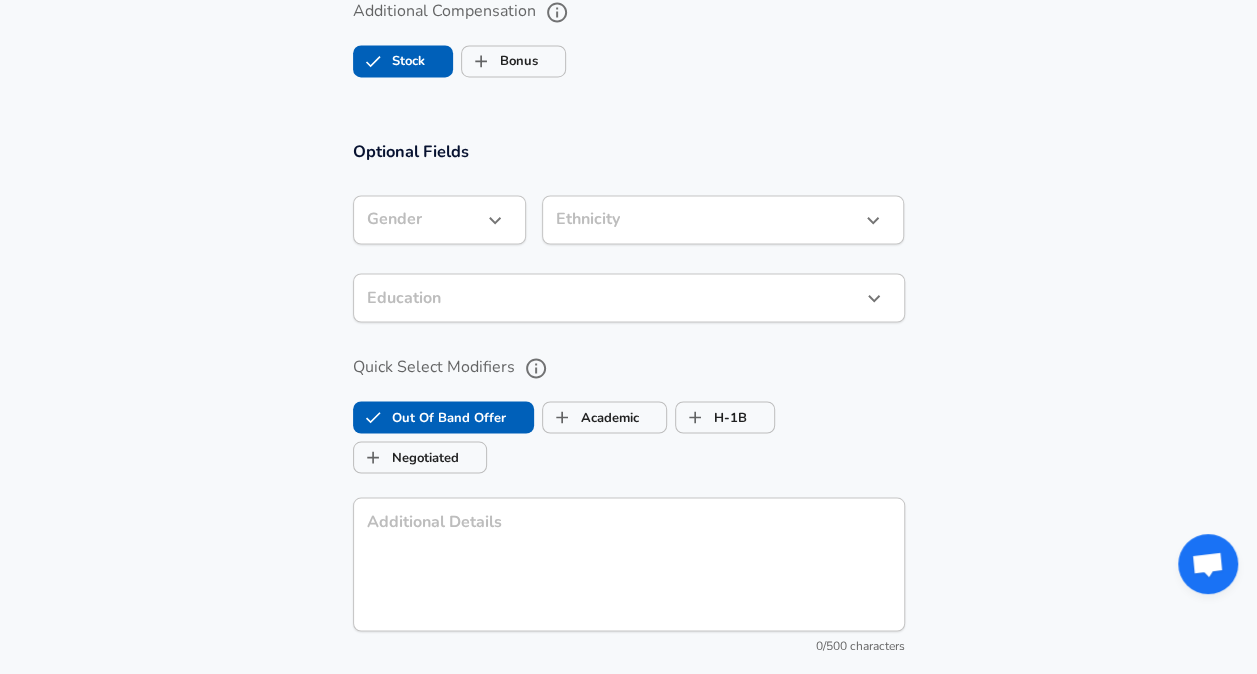 click on "Out Of Band Offer" at bounding box center [430, 417] 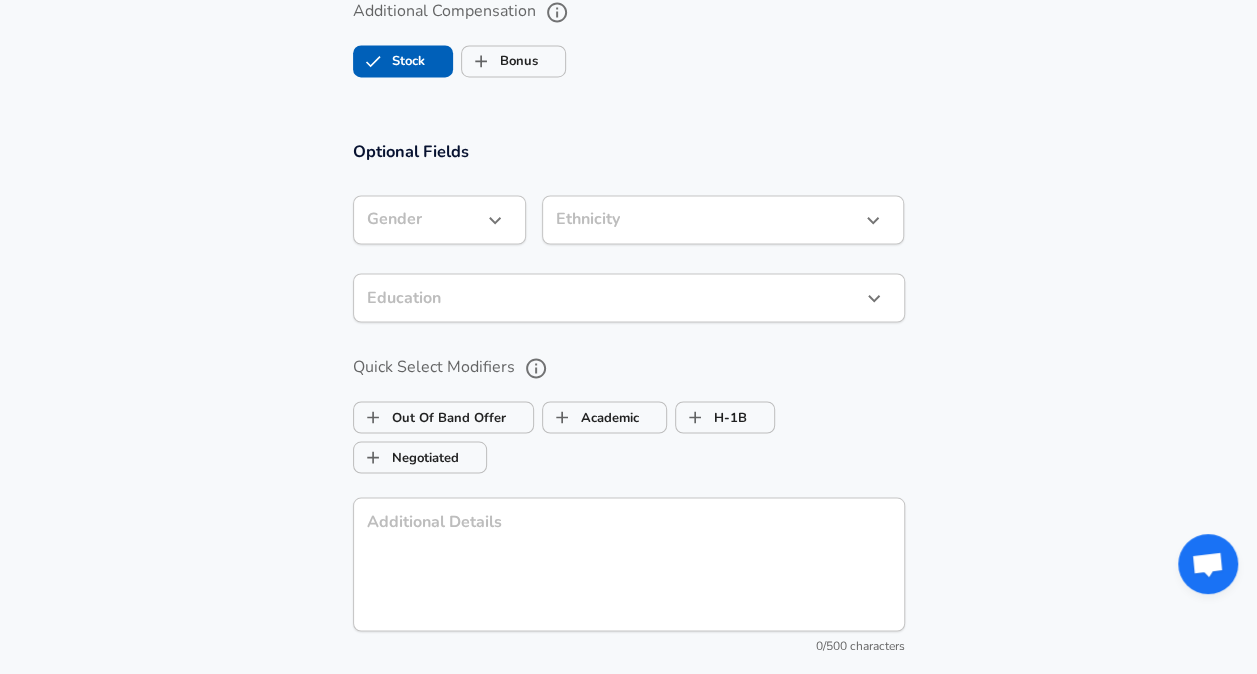 click on "Restart Add Your Salary Upload your offer letter   to verify your submission Enhance Privacy and Anonymity No Automatically hides specific fields until there are enough submissions to safely display the full details.   More Details Based on your submission and the data points that we have already collected, we will automatically hide and anonymize specific fields if there aren't enough data points to remain sufficiently anonymous. Company & Title Information   Enter the company you received your offer from Company BCI Company   Select the title that closest resembles your official title. This should be similar to the title that was present on your offer letter. Title Software Engineer Title Job Family Software Engineer Job Family   Select a Specialization that best fits your role. If you can't find one, select 'Other' to enter a custom specialization Select Specialization Full Stack Full Stack Select Specialization   Level Junior Level Work Experience and Location New Offer Employee Month Aug 8 Month Year 0" at bounding box center (628, -1249) 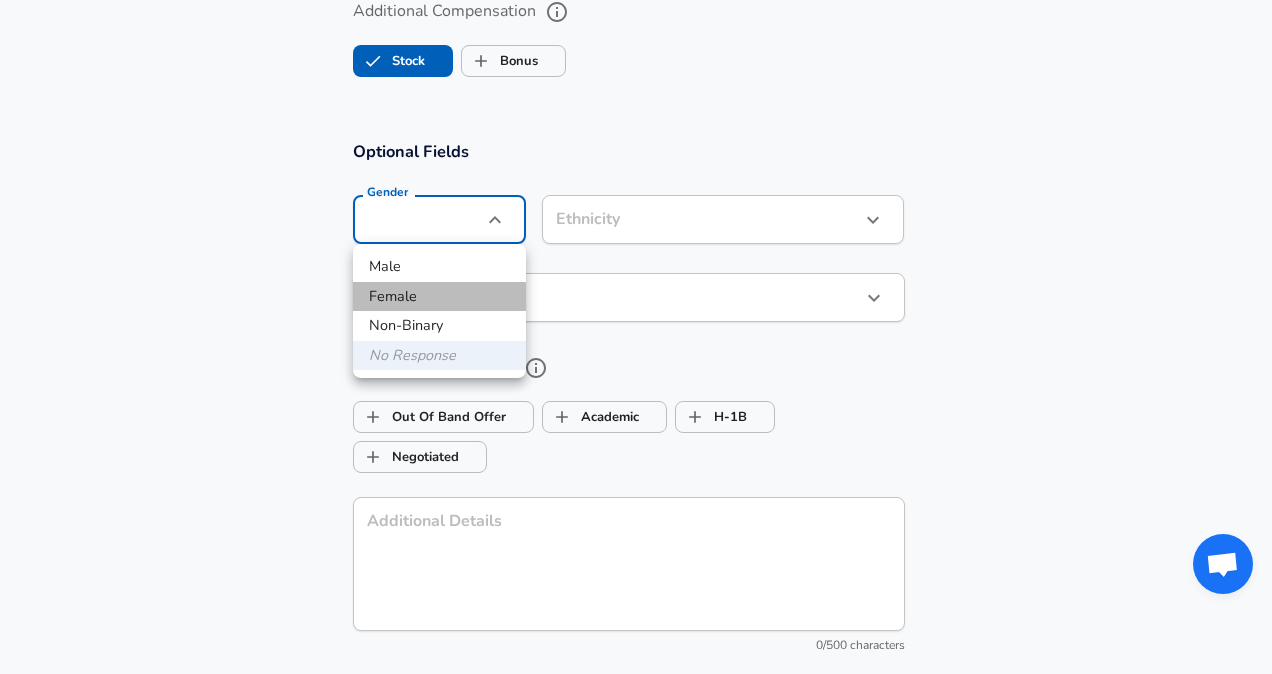 drag, startPoint x: 428, startPoint y: 284, endPoint x: 420, endPoint y: 274, distance: 12.806249 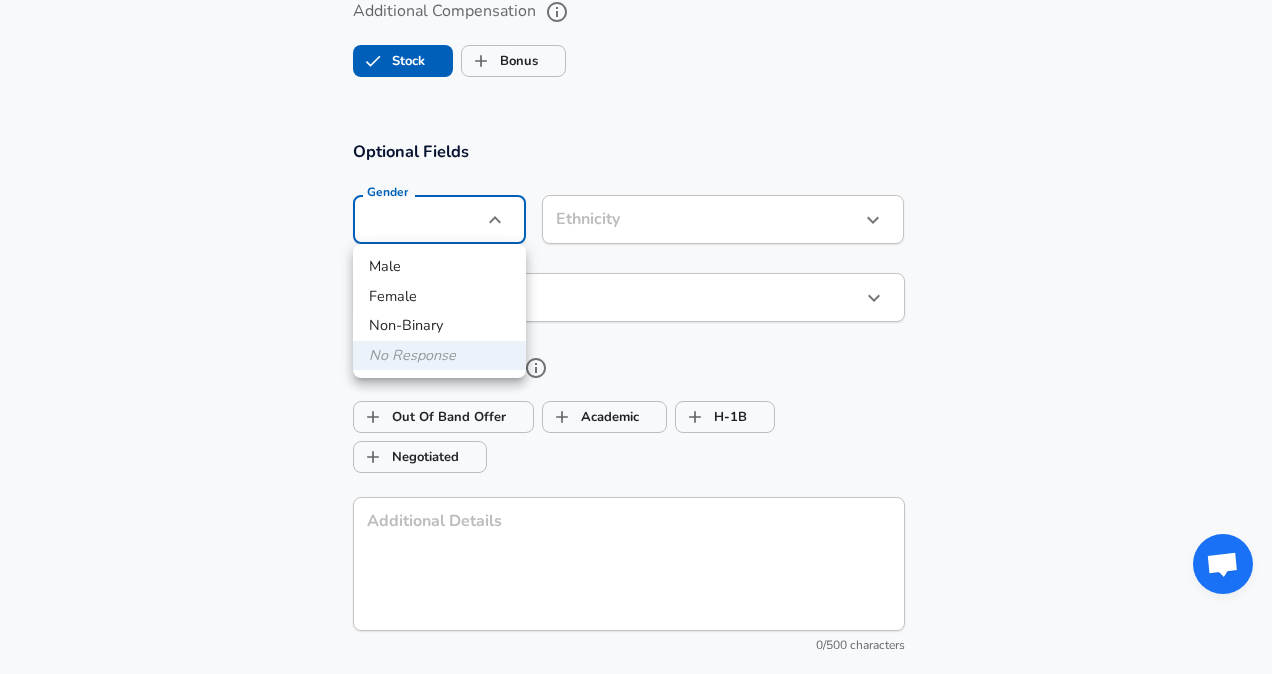 click on "Male" at bounding box center (439, 267) 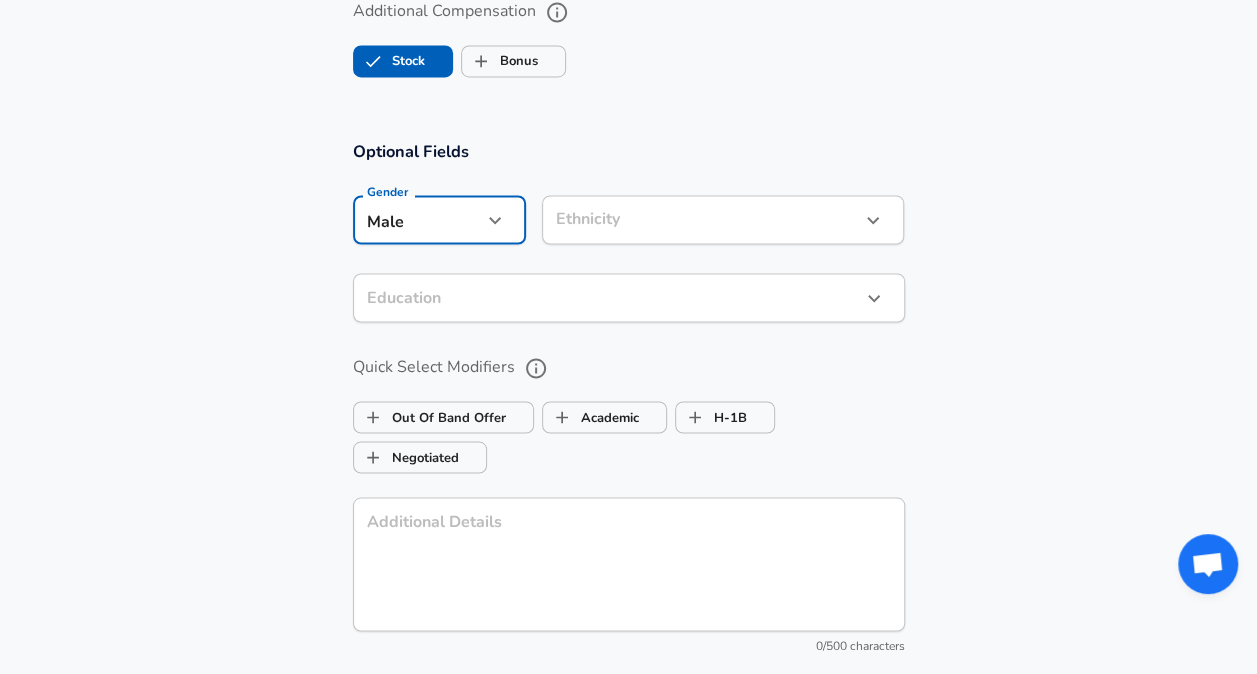 click on "Restart Add Your Salary Upload your offer letter   to verify your submission Enhance Privacy and Anonymity No Automatically hides specific fields until there are enough submissions to safely display the full details.   More Details Based on your submission and the data points that we have already collected, we will automatically hide and anonymize specific fields if there aren't enough data points to remain sufficiently anonymous. Company & Title Information   Enter the company you received your offer from Company BCI Company   Select the title that closest resembles your official title. This should be similar to the title that was present on your offer letter. Title Software Engineer Title Job Family Software Engineer Job Family   Select a Specialization that best fits your role. If you can't find one, select 'Other' to enter a custom specialization Select Specialization Full Stack Full Stack Select Specialization   Level Junior Level Work Experience and Location New Offer Employee Month Aug 8 Month Year 0" at bounding box center (628, -1249) 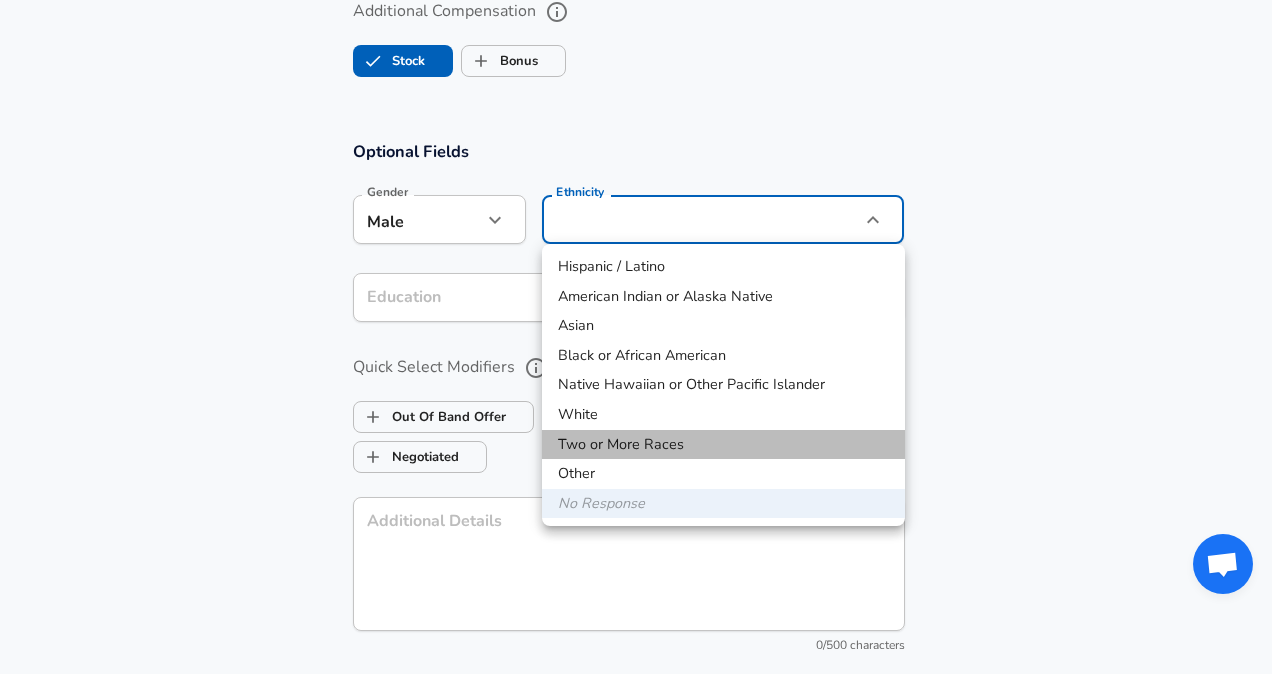 click on "Two or More Races" at bounding box center (723, 445) 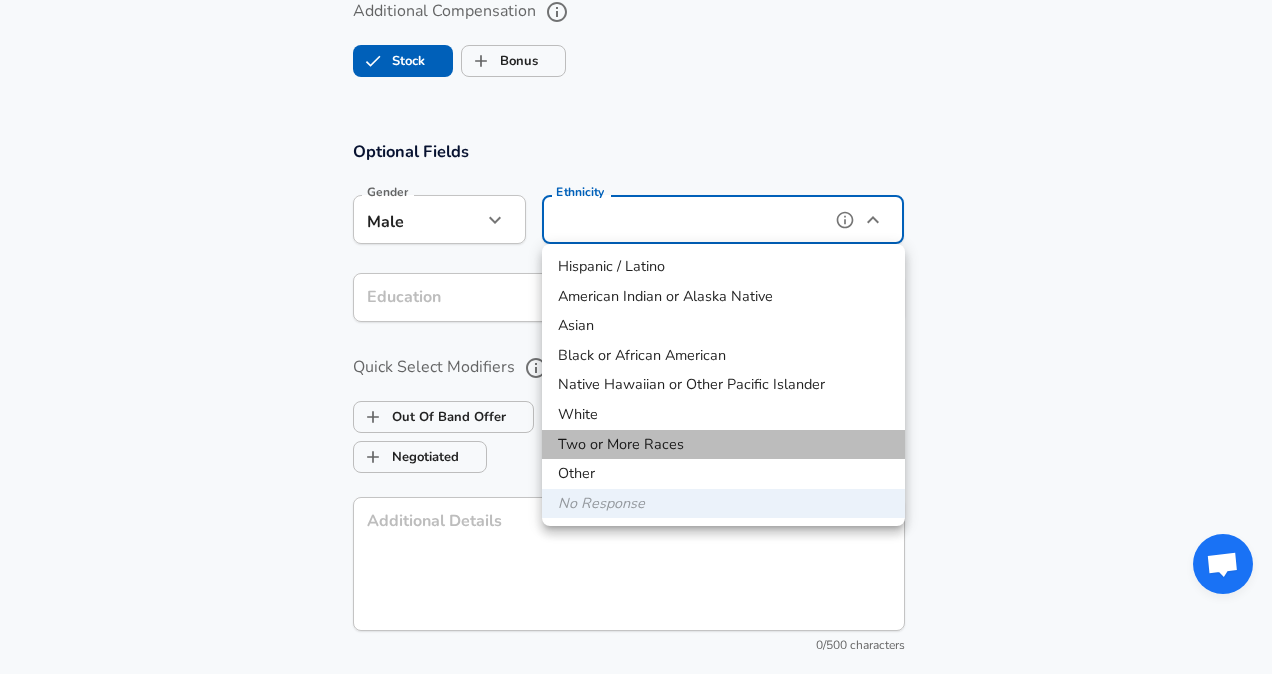 type on "Two or More Races" 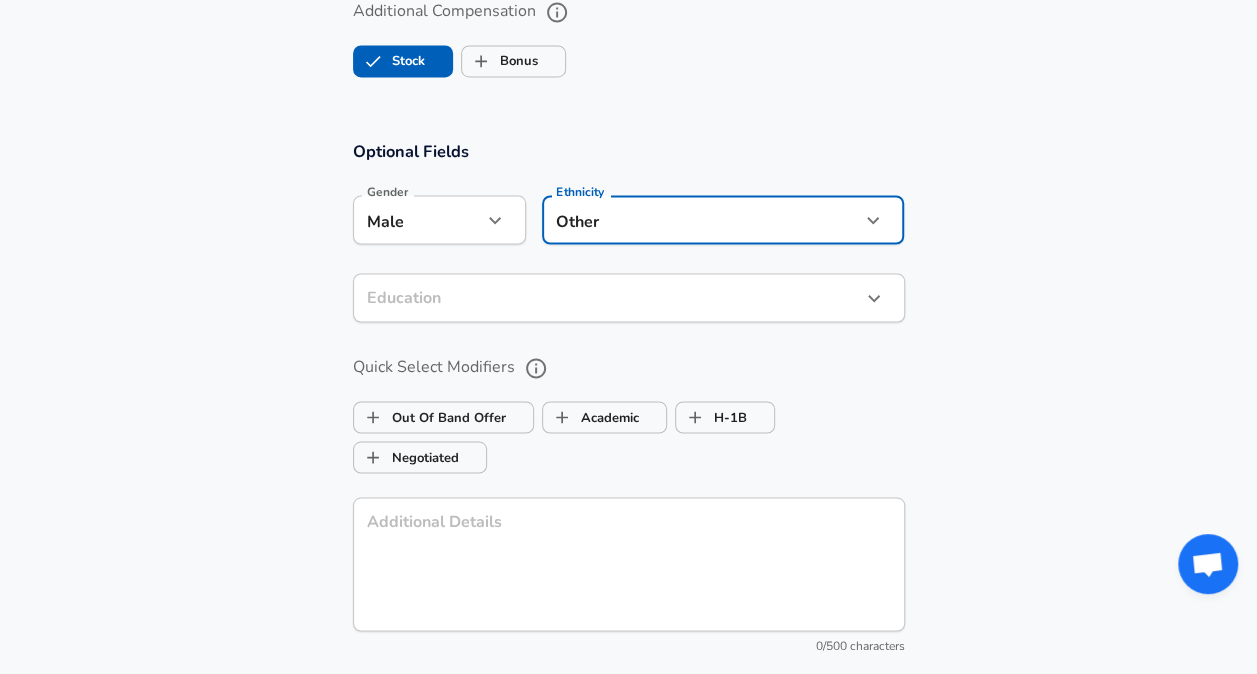 click on "Restart Add Your Salary Upload your offer letter   to verify your submission Enhance Privacy and Anonymity No Automatically hides specific fields until there are enough submissions to safely display the full details.   More Details Based on your submission and the data points that we have already collected, we will automatically hide and anonymize specific fields if there aren't enough data points to remain sufficiently anonymous. Company & Title Information   Enter the company you received your offer from Company BCI Company   Select the title that closest resembles your official title. This should be similar to the title that was present on your offer letter. Title Software Engineer Title Job Family Software Engineer Job Family   Select a Specialization that best fits your role. If you can't find one, select 'Other' to enter a custom specialization Select Specialization Full Stack Full Stack Select Specialization   Level Junior Level Work Experience and Location New Offer Employee Month Aug 8 Month Year 0" at bounding box center (628, -1249) 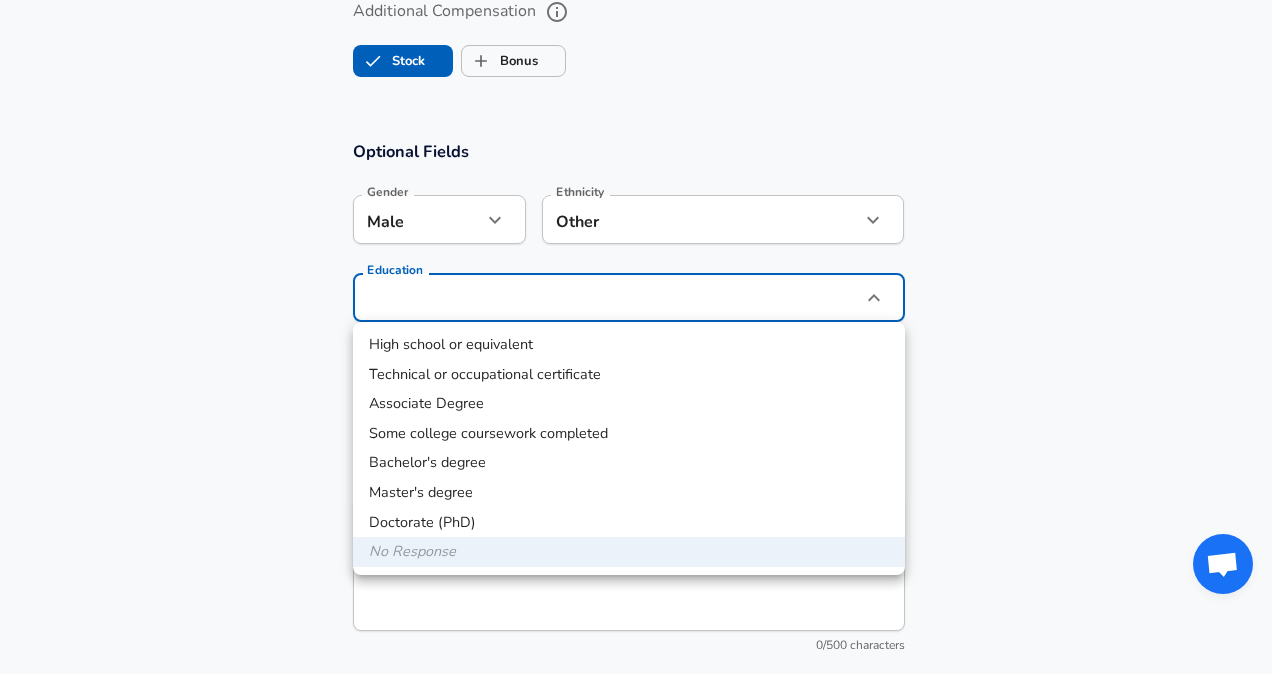 click on "Bachelor's degree" at bounding box center (629, 463) 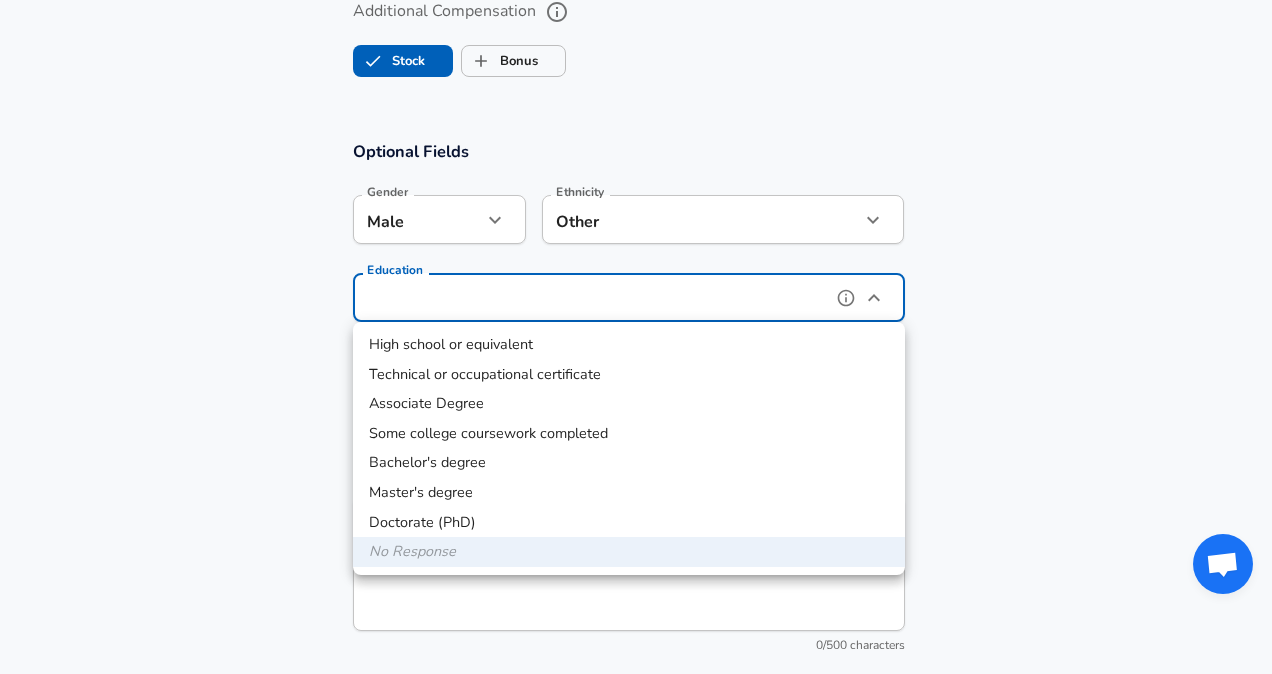 type on "Bachelors degree" 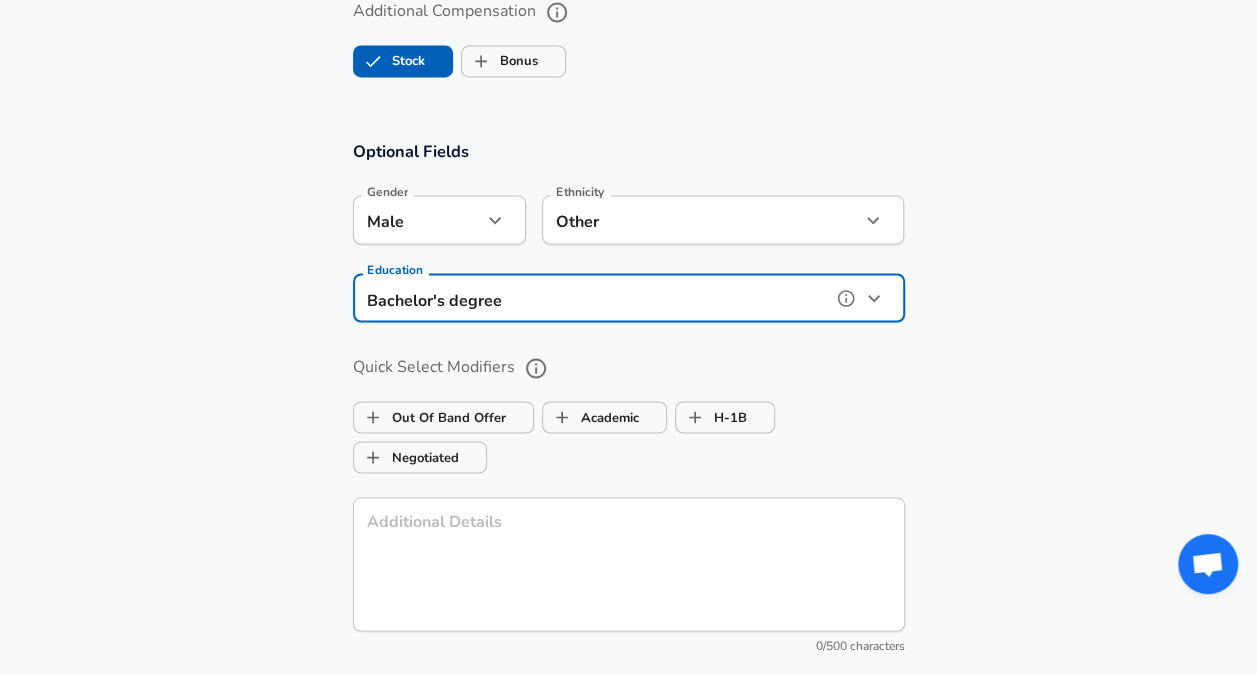scroll, scrollTop: 1348, scrollLeft: 0, axis: vertical 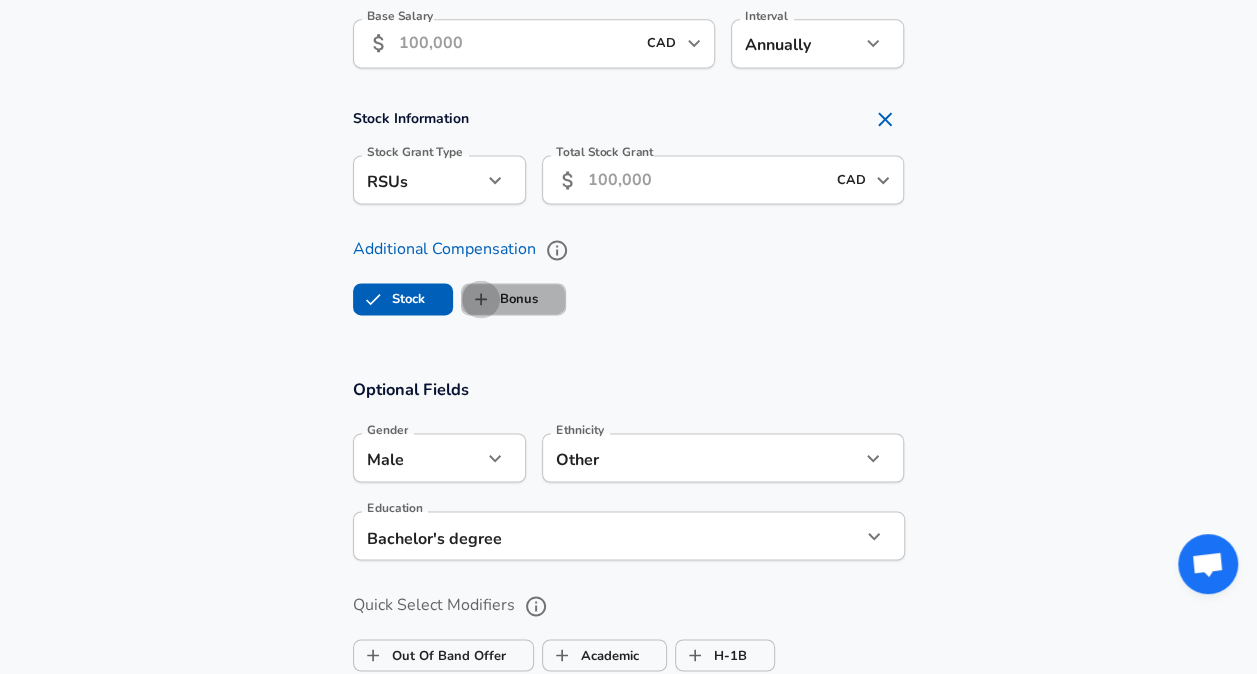 click on "Bonus" at bounding box center (481, 299) 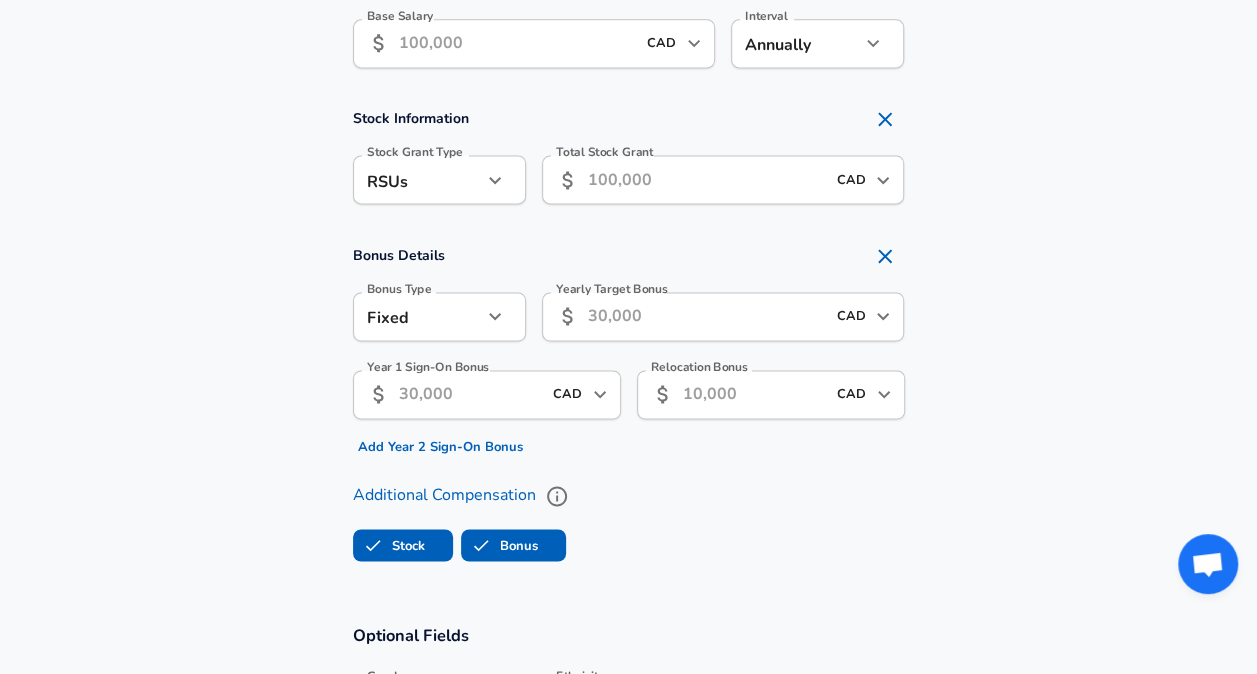click 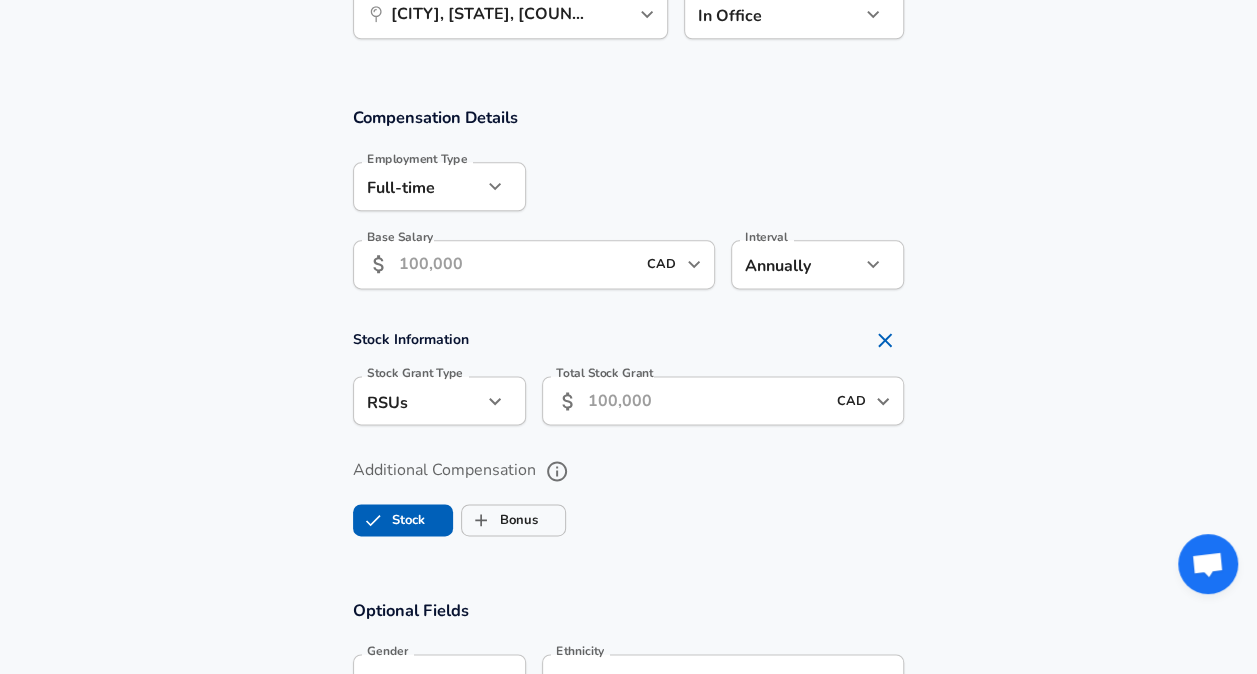 scroll, scrollTop: 1126, scrollLeft: 0, axis: vertical 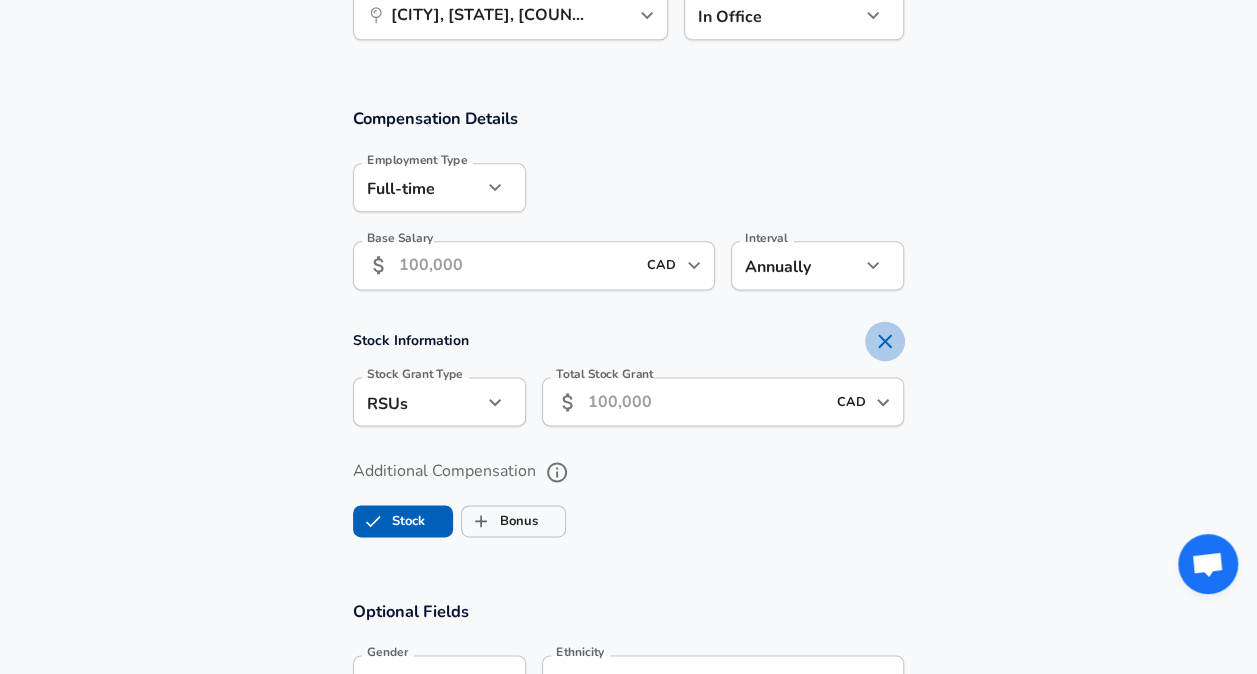 click at bounding box center [885, 341] 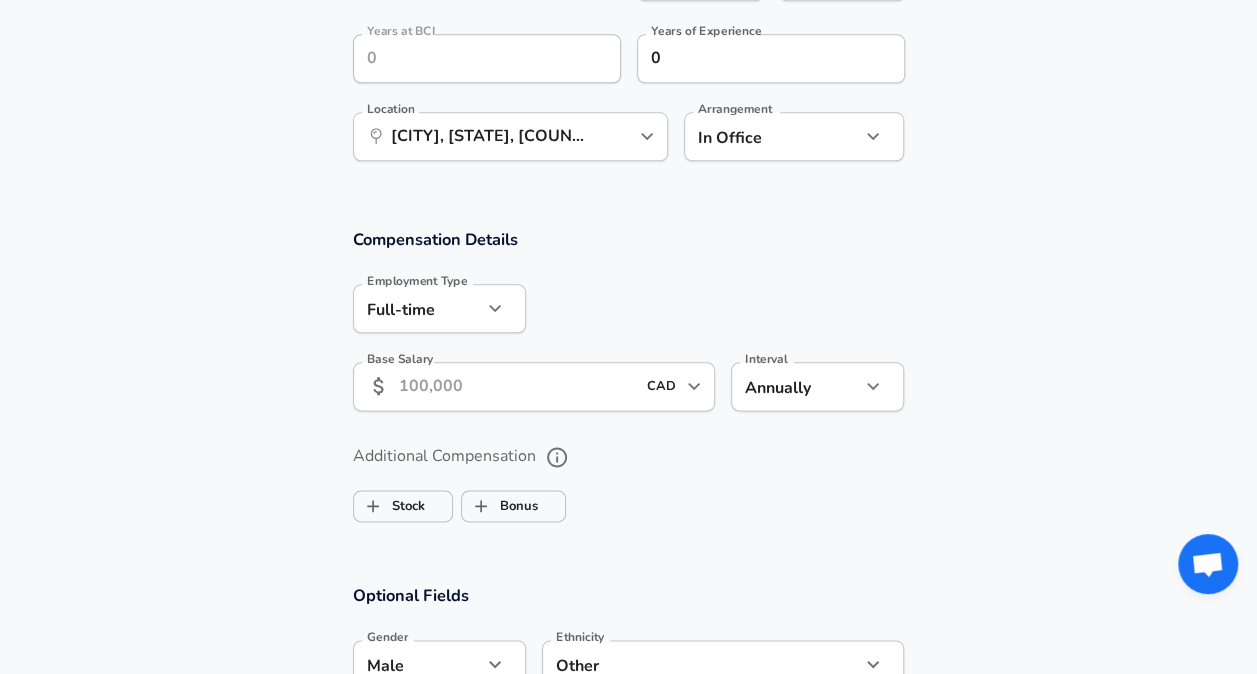 scroll, scrollTop: 1004, scrollLeft: 0, axis: vertical 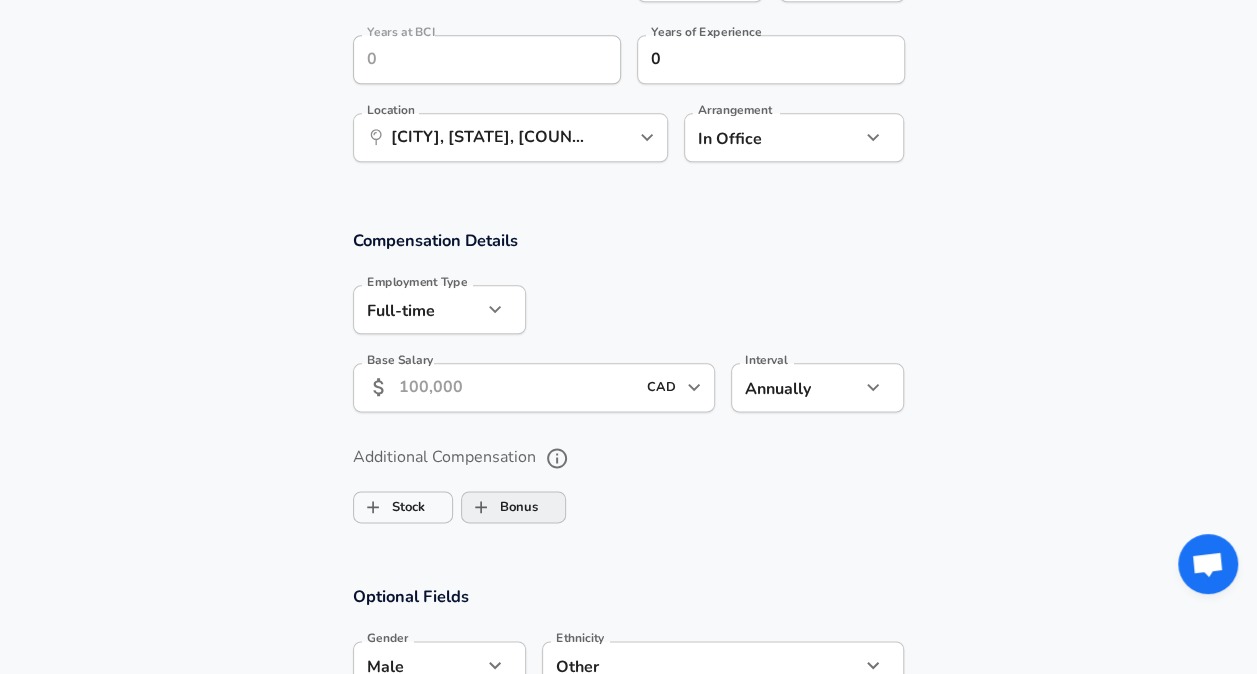 click on "Bonus" at bounding box center [500, 507] 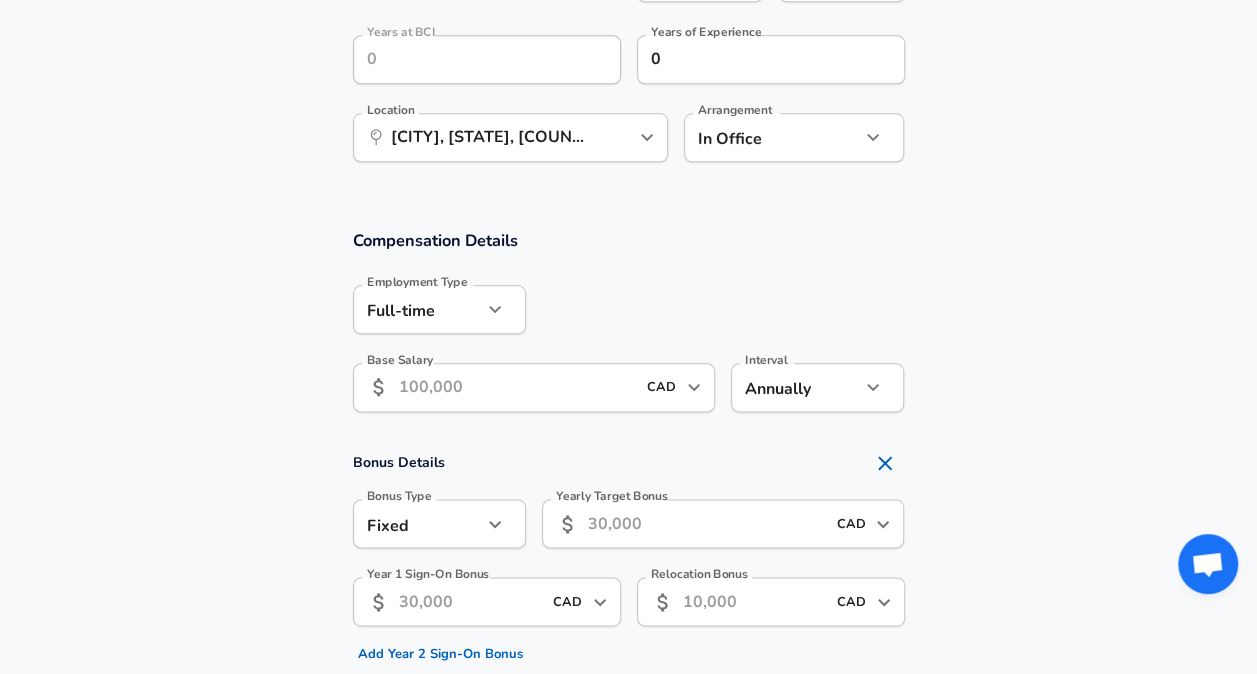 click 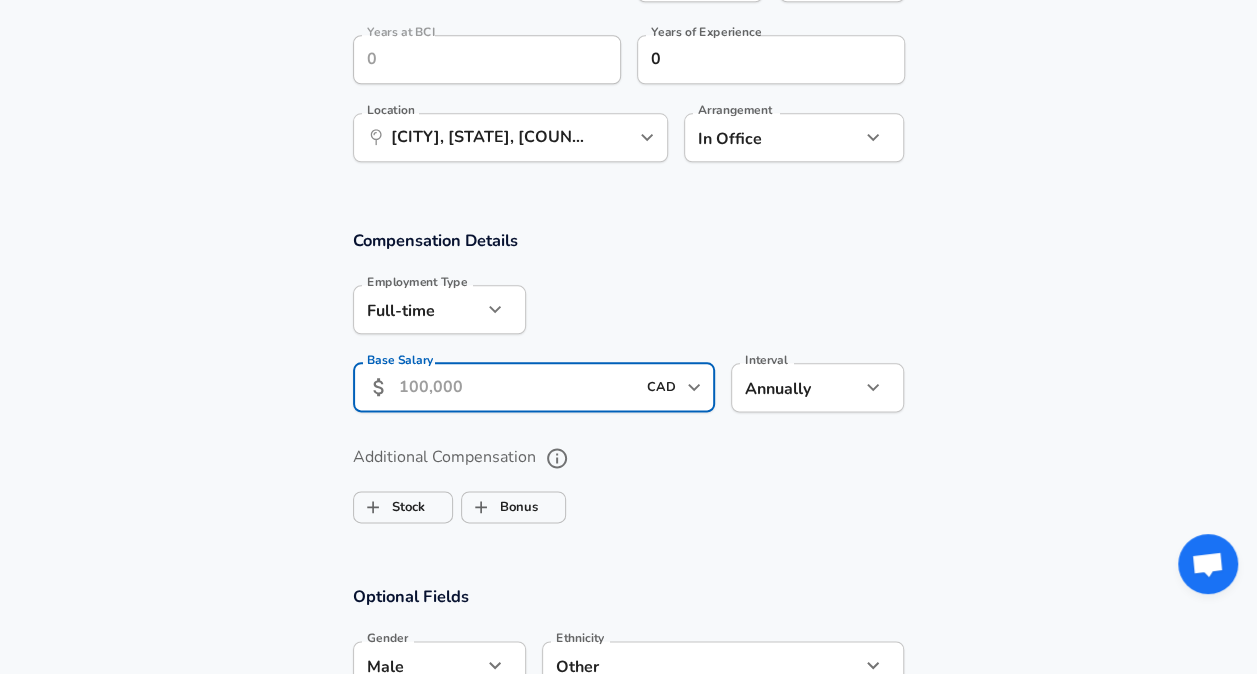 click on "Base Salary" at bounding box center [517, 387] 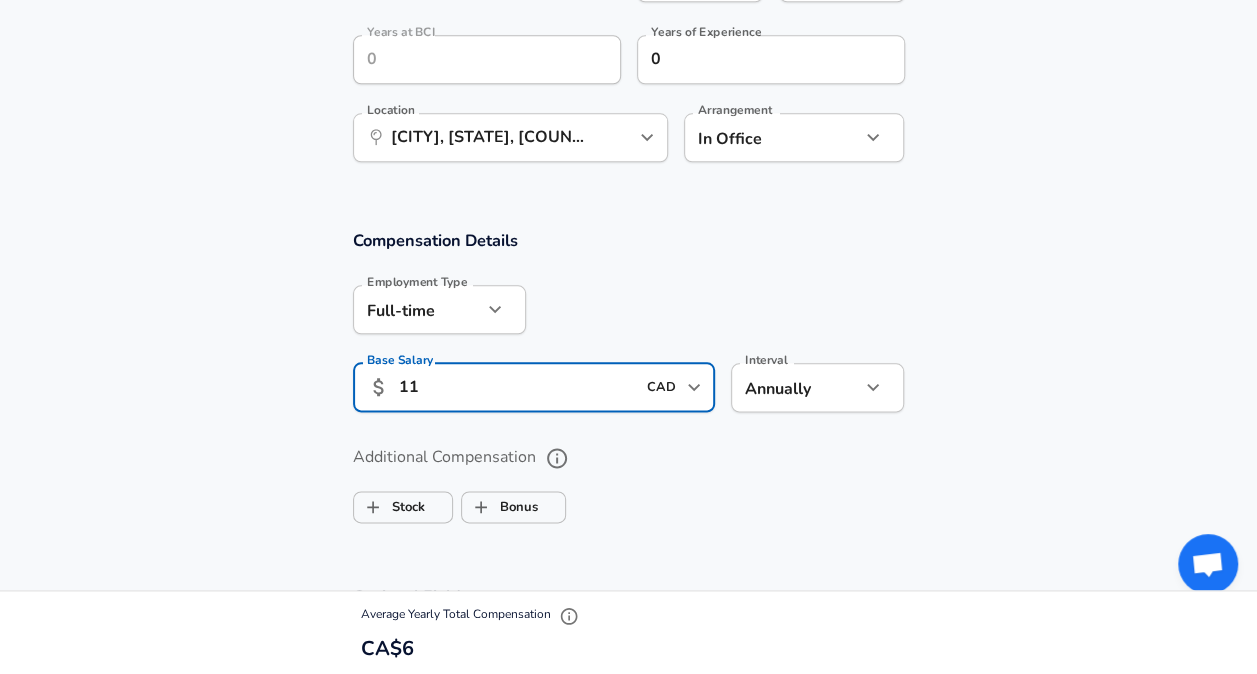 type on "1" 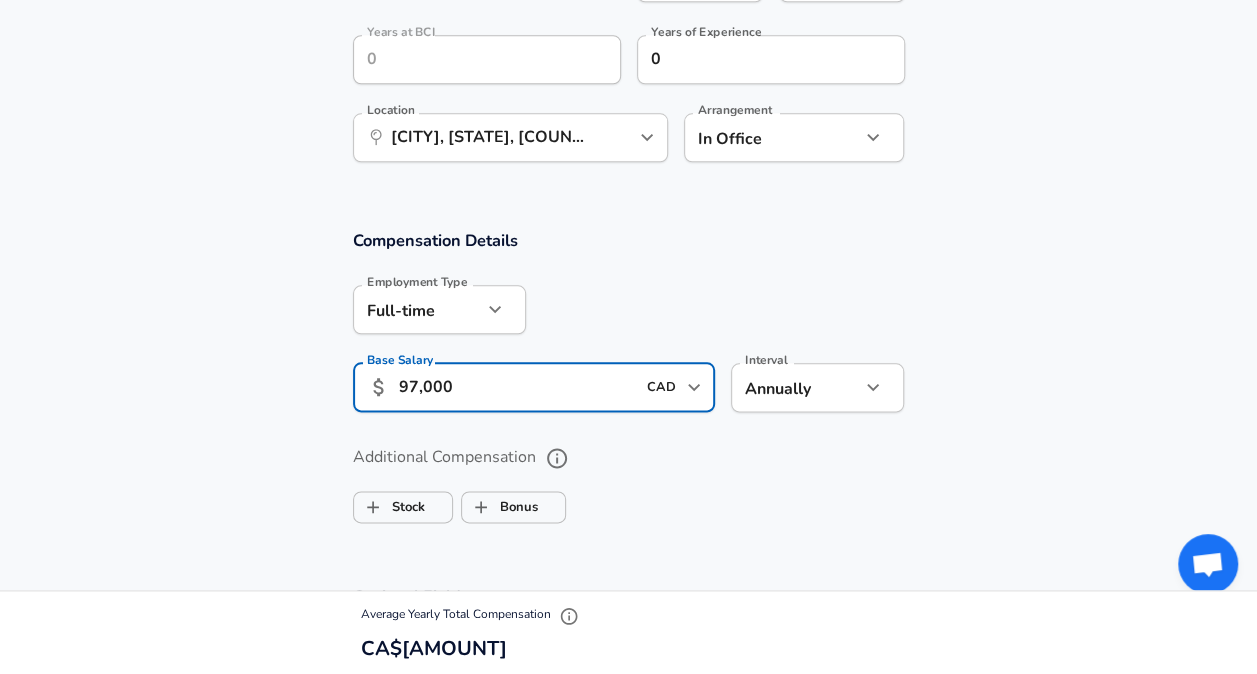 type on "97,000" 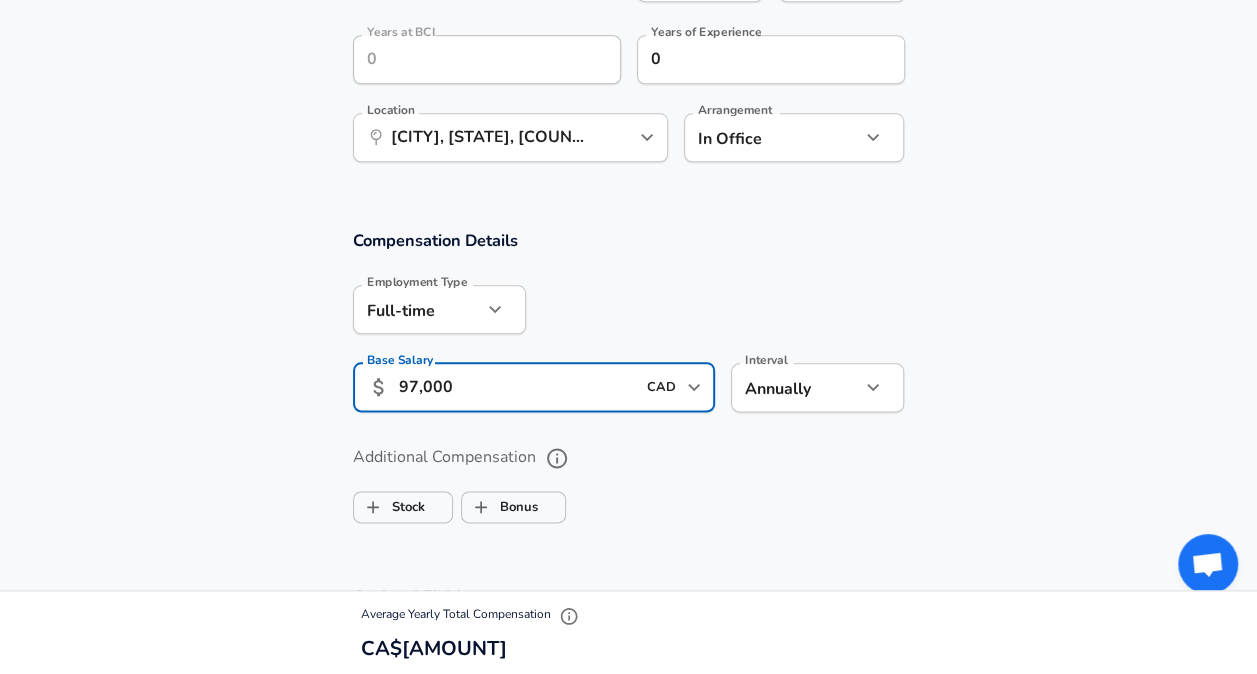 click at bounding box center (715, 308) 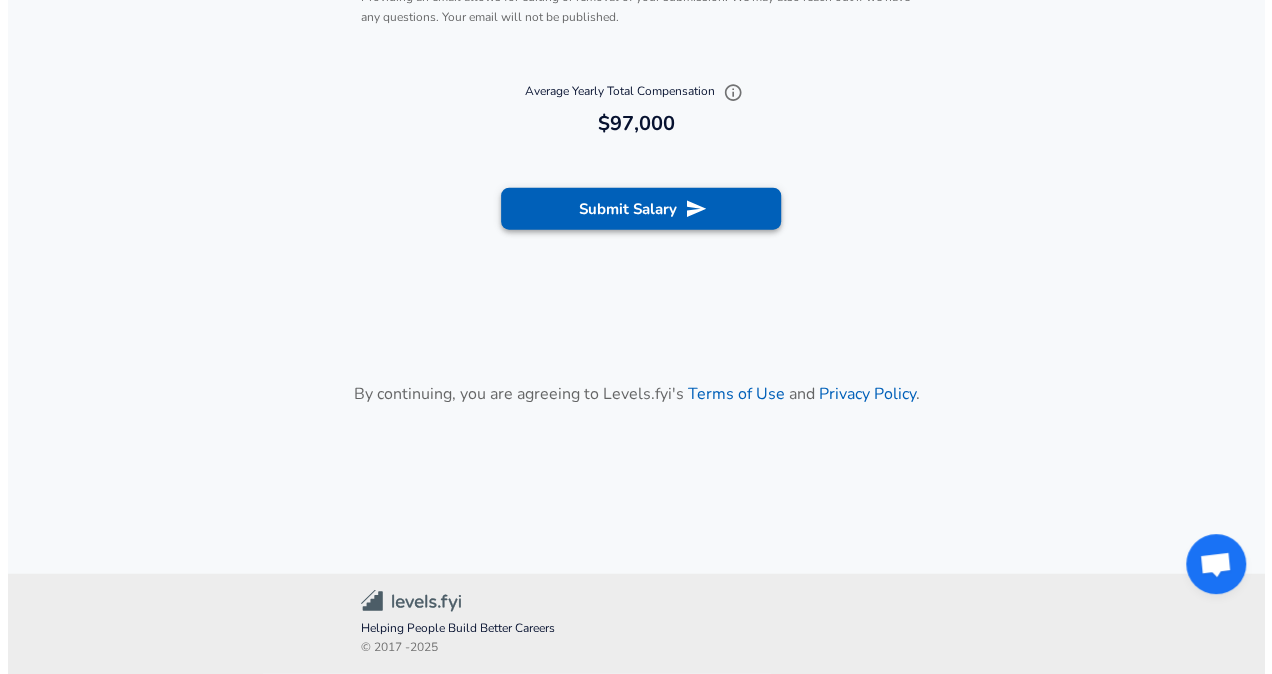 scroll, scrollTop: 2195, scrollLeft: 0, axis: vertical 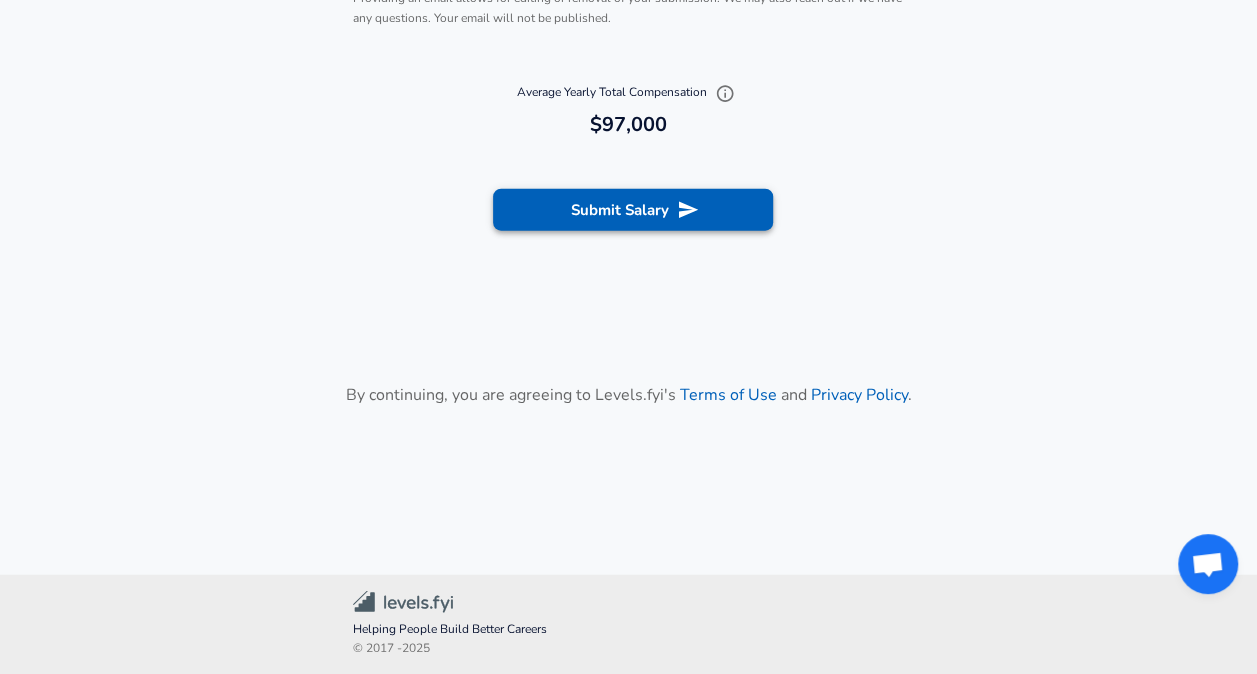 click on "Submit Salary" at bounding box center (633, 210) 